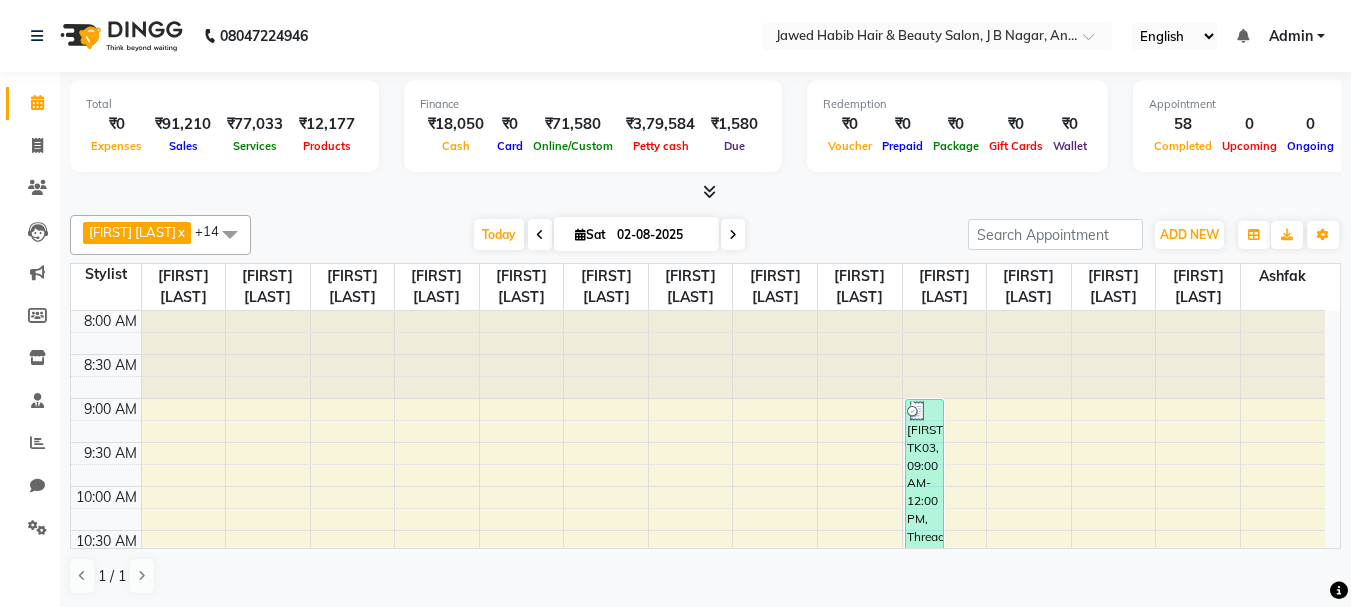 scroll, scrollTop: 0, scrollLeft: 0, axis: both 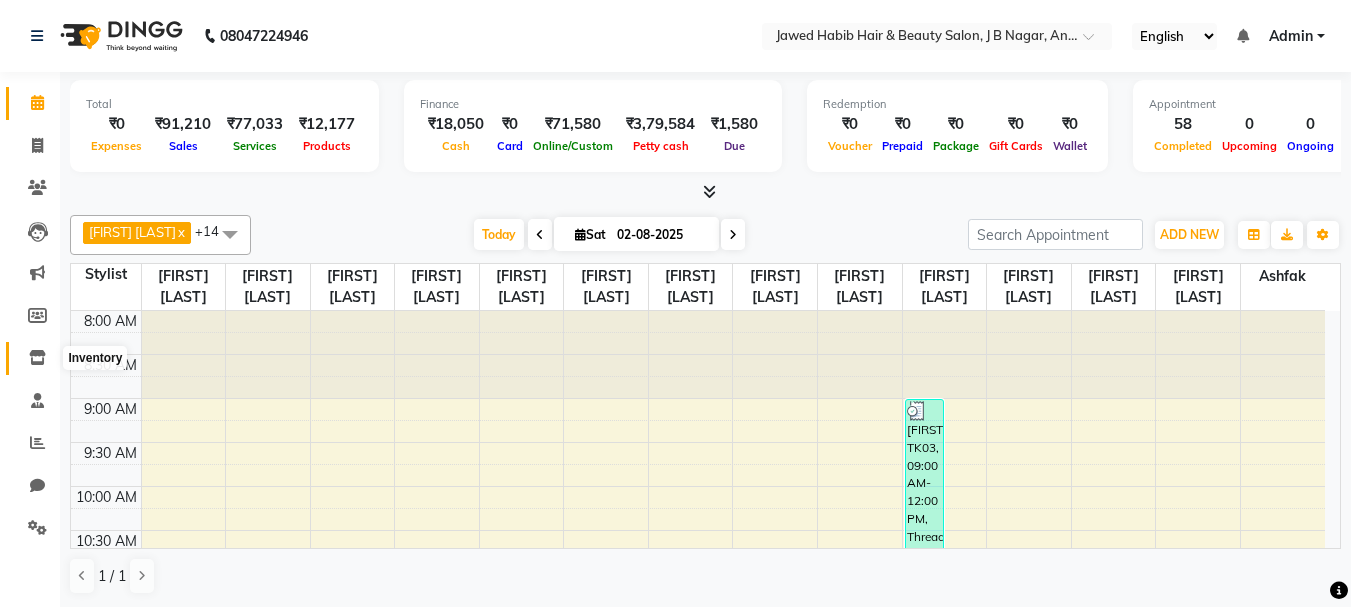 click 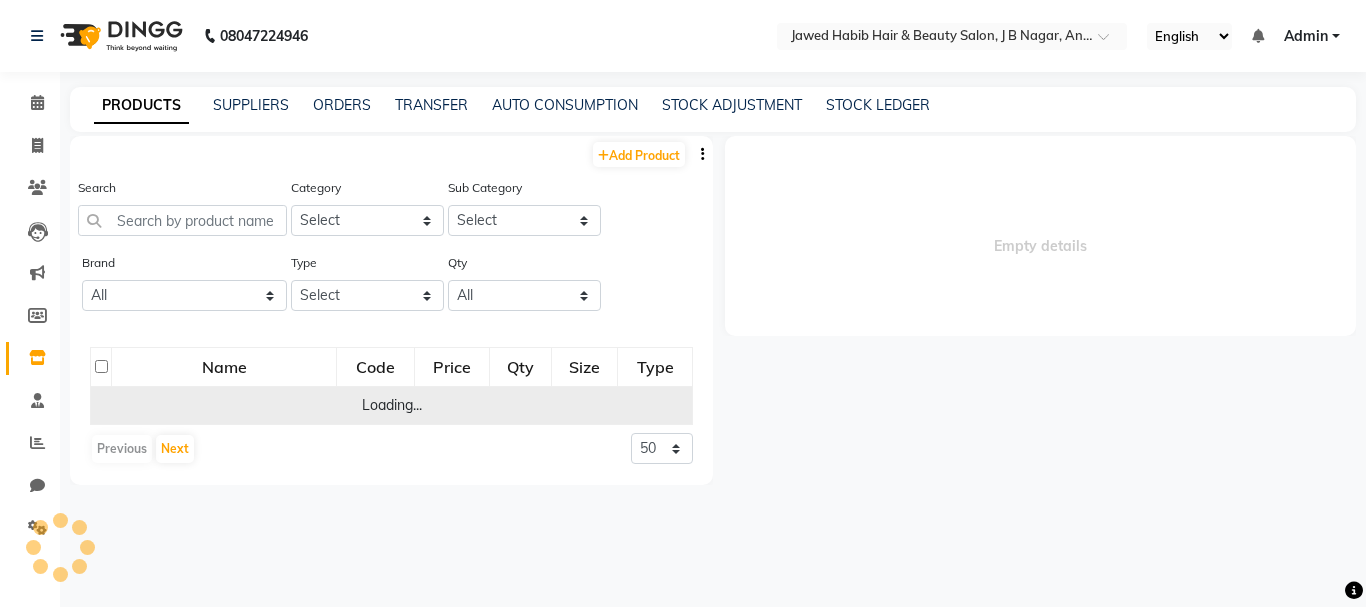 select 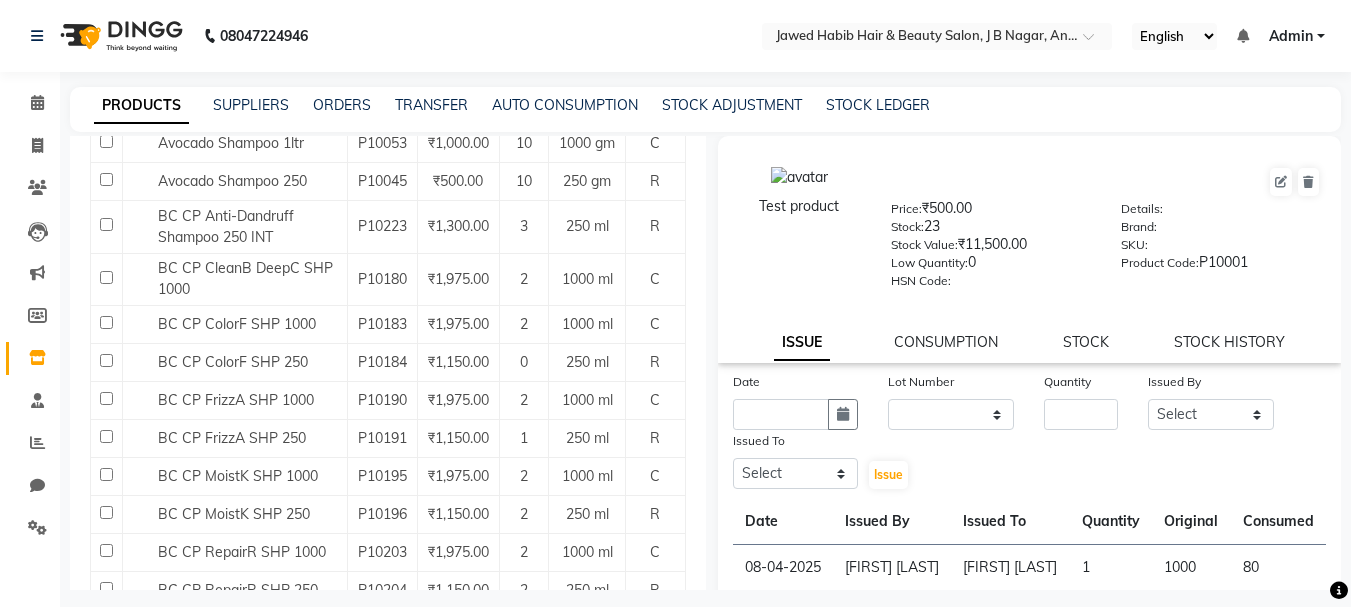 scroll, scrollTop: 0, scrollLeft: 0, axis: both 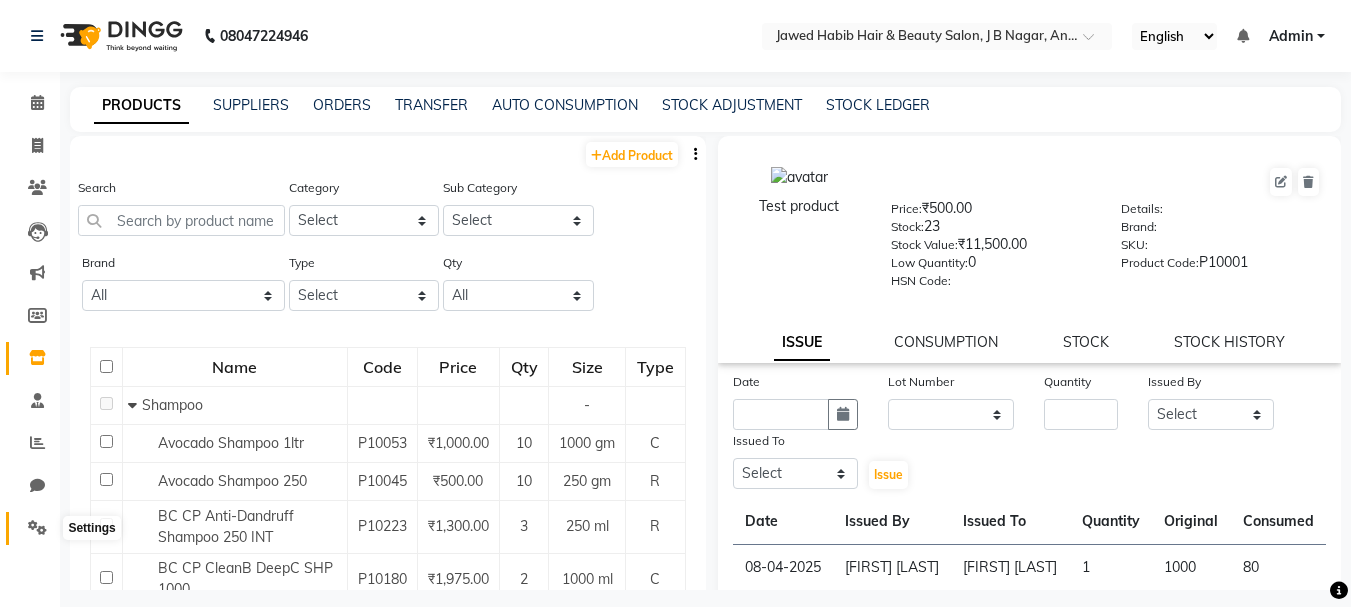 click 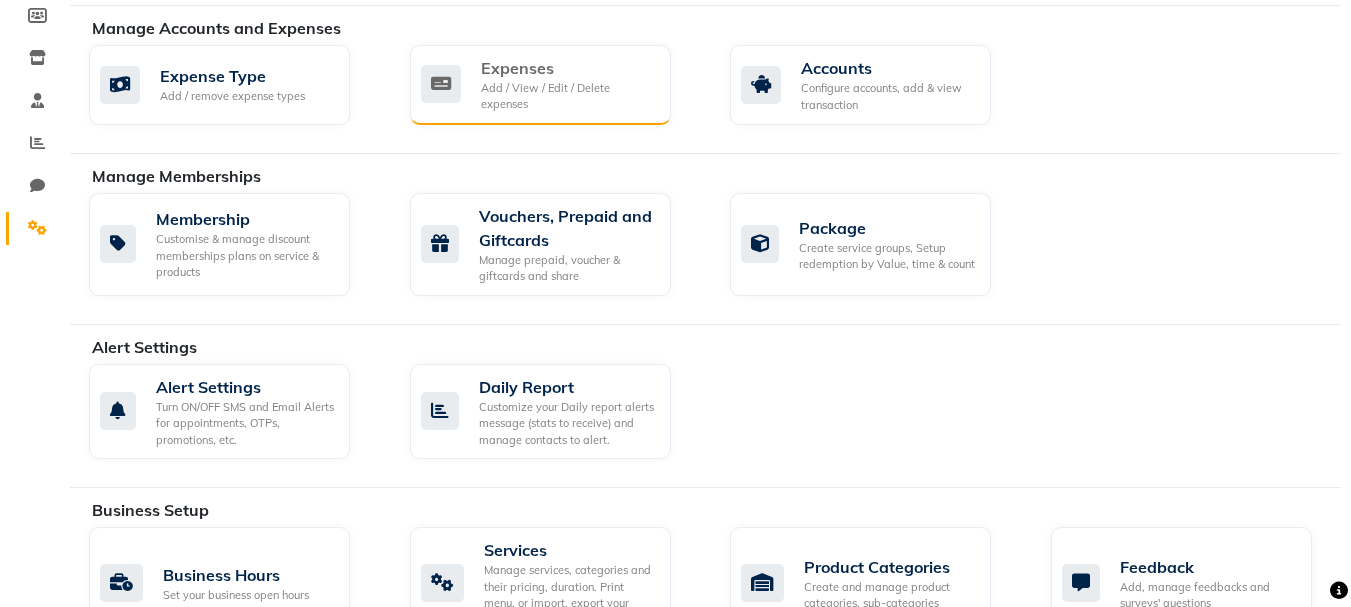 scroll, scrollTop: 600, scrollLeft: 0, axis: vertical 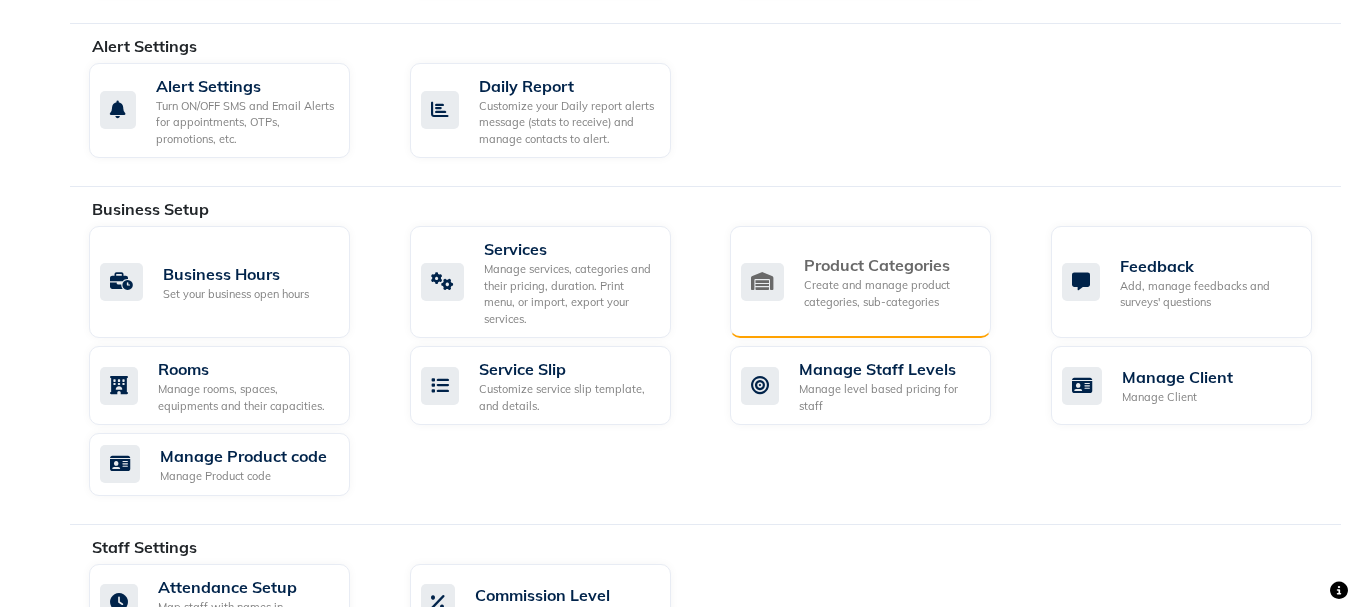 click on "Product Categories" 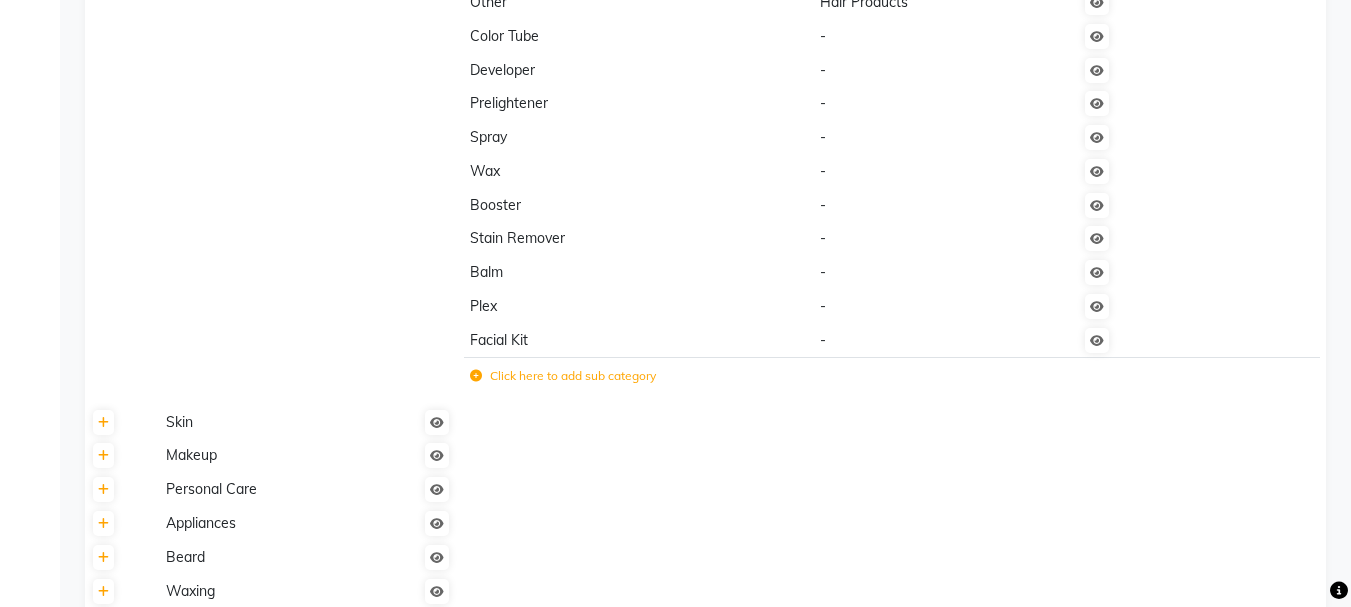 scroll, scrollTop: 800, scrollLeft: 0, axis: vertical 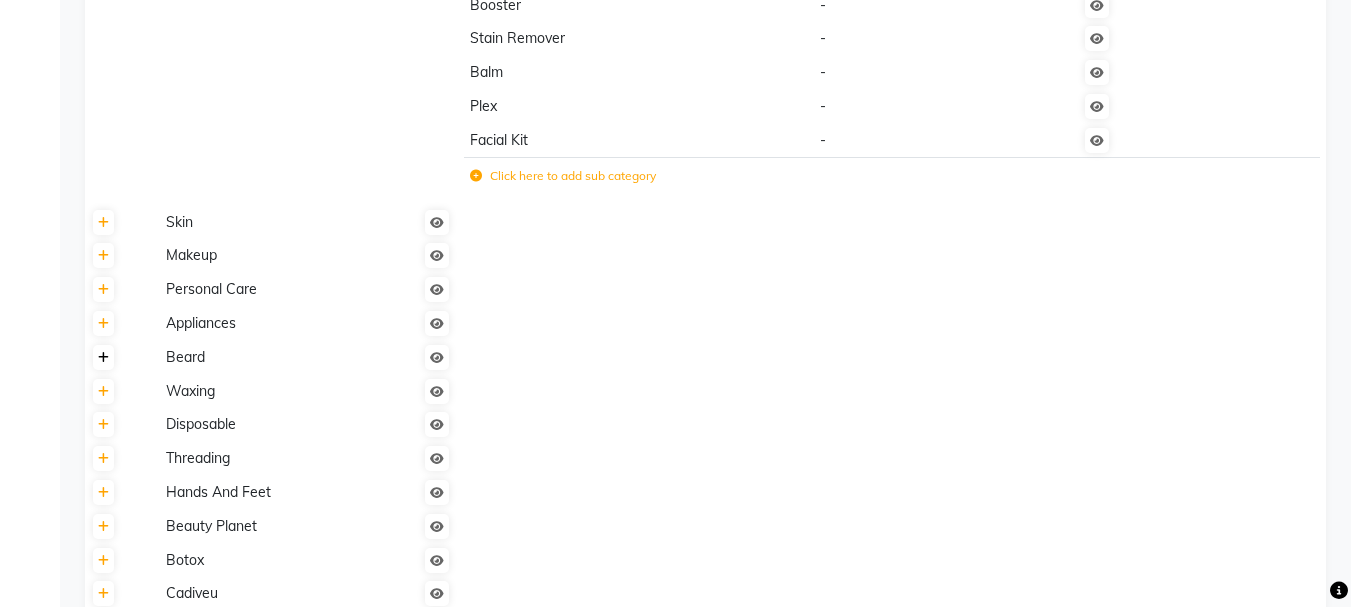 click 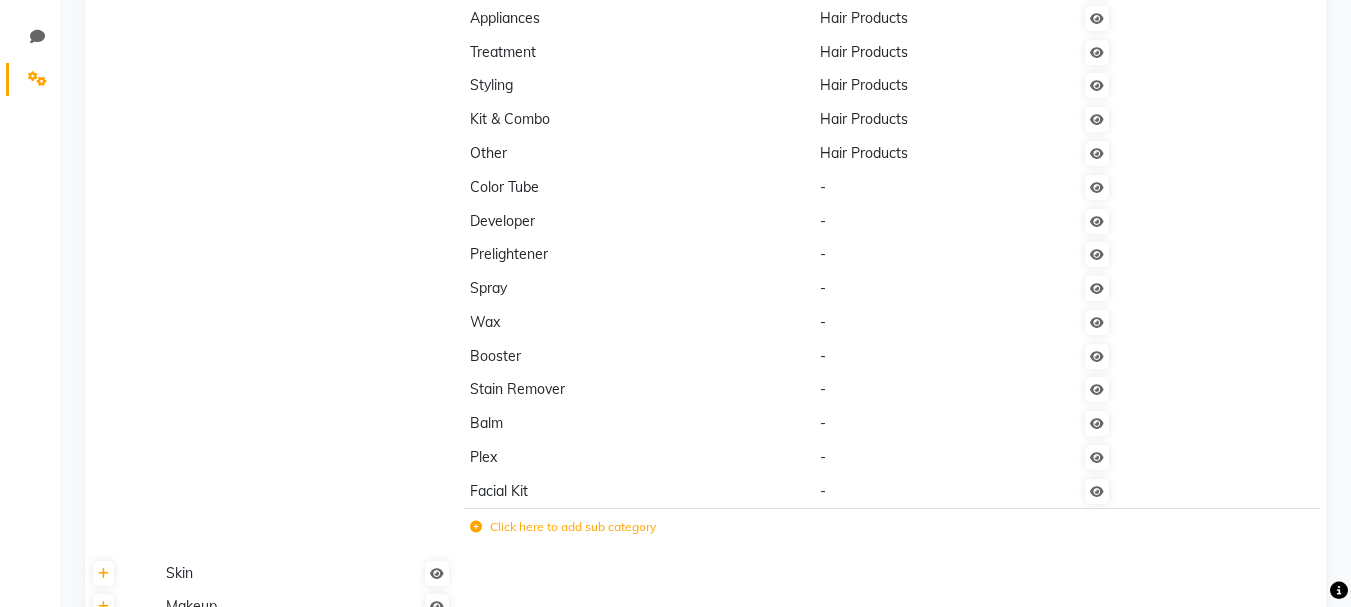 scroll, scrollTop: 0, scrollLeft: 0, axis: both 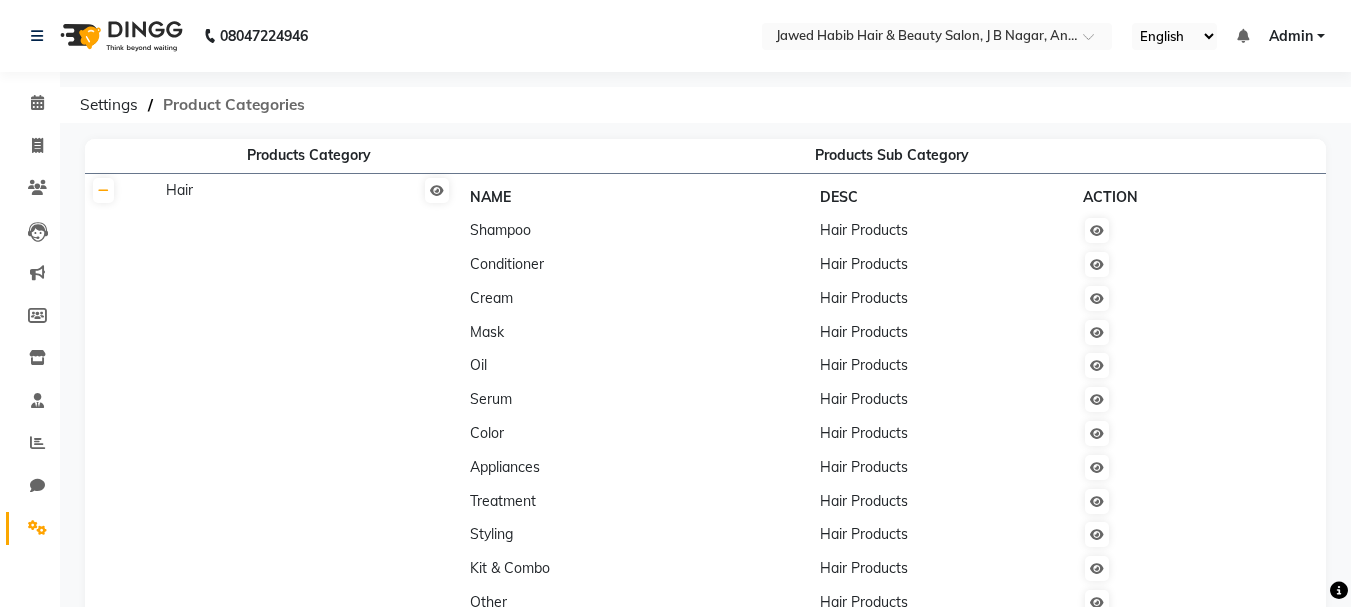 click on "Product Categories" 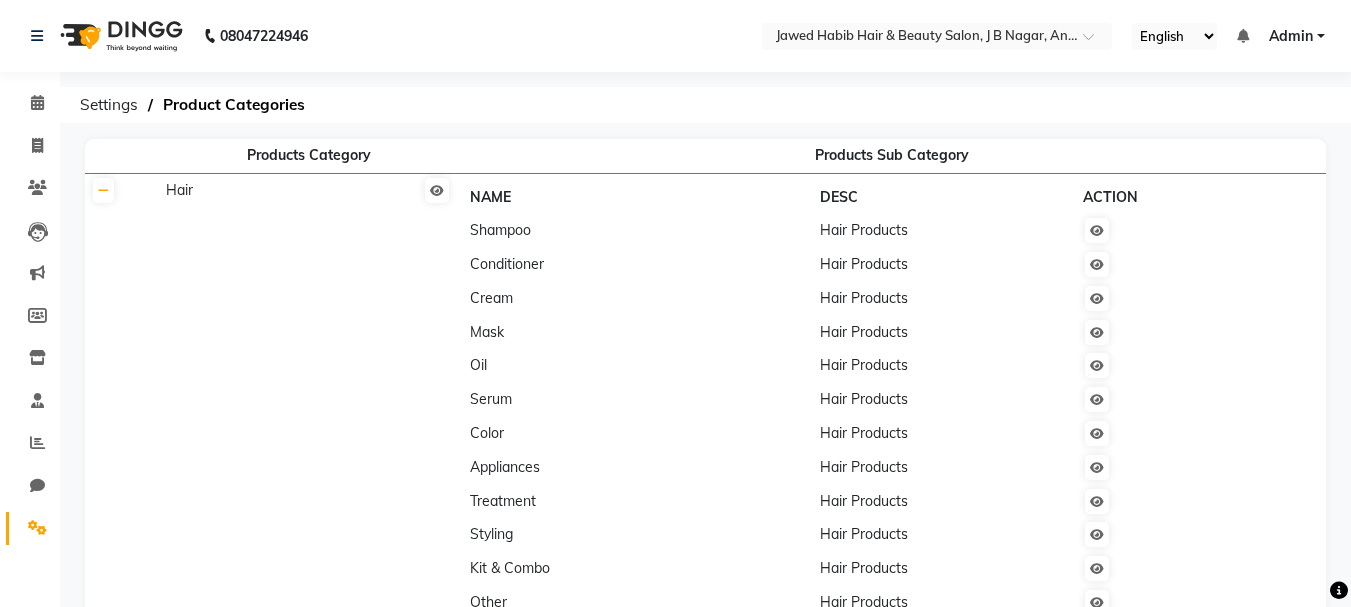 click on "Hair Products" 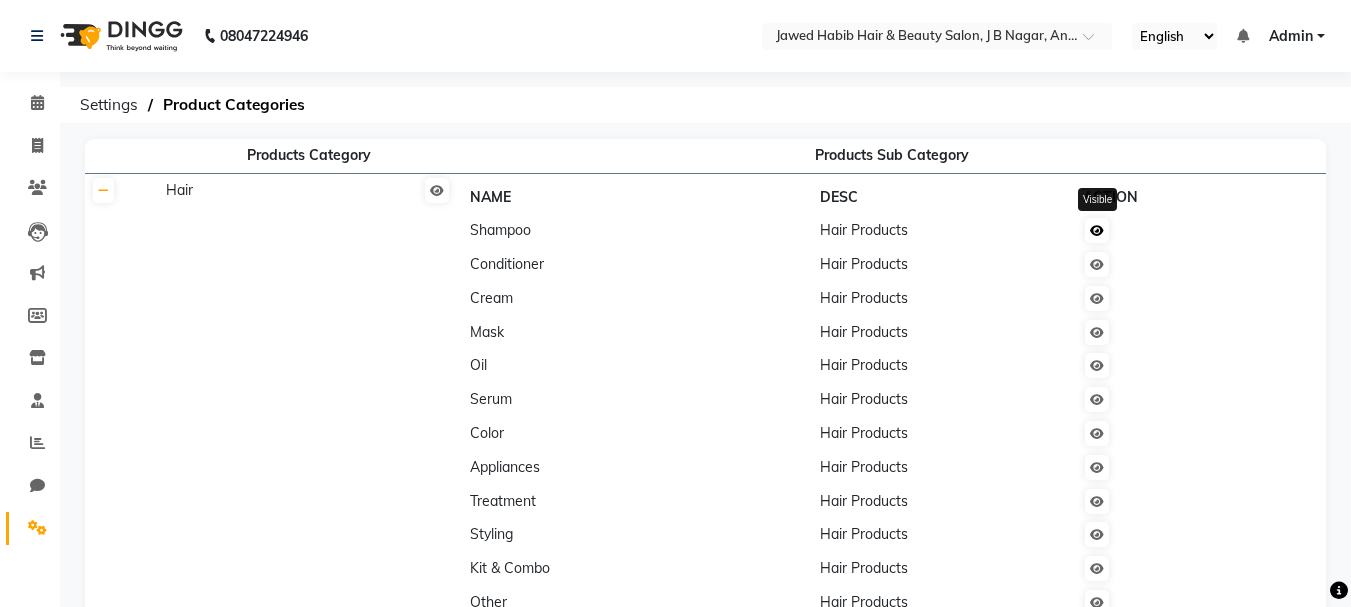 click 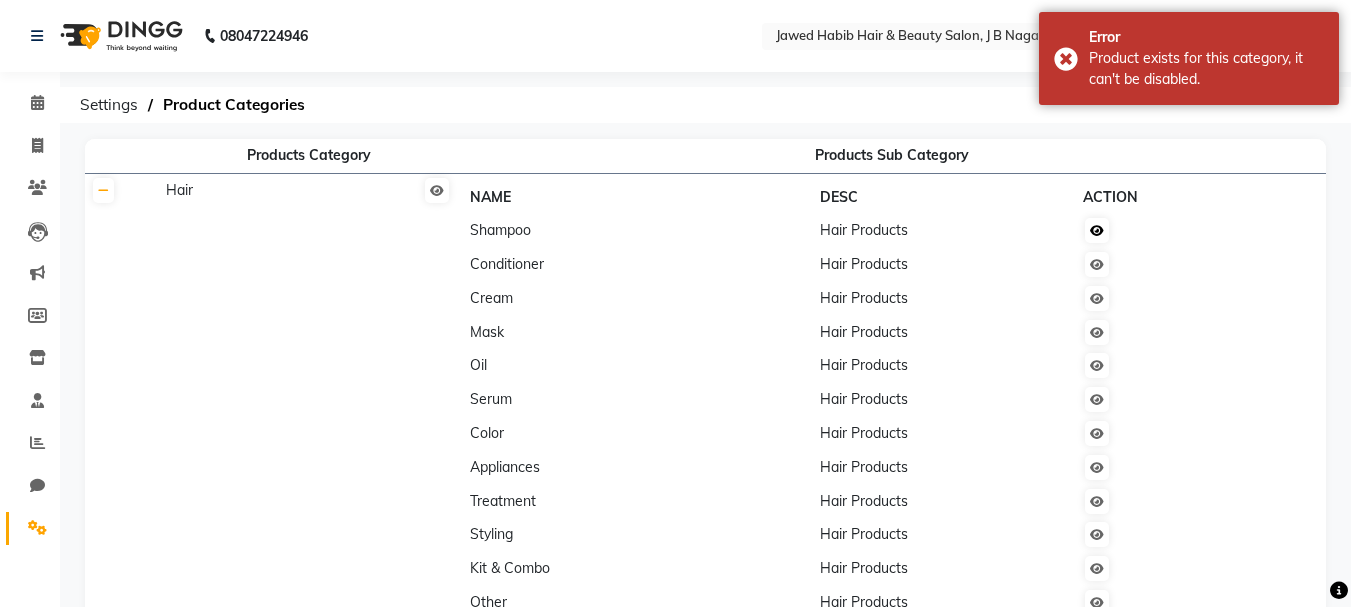 click 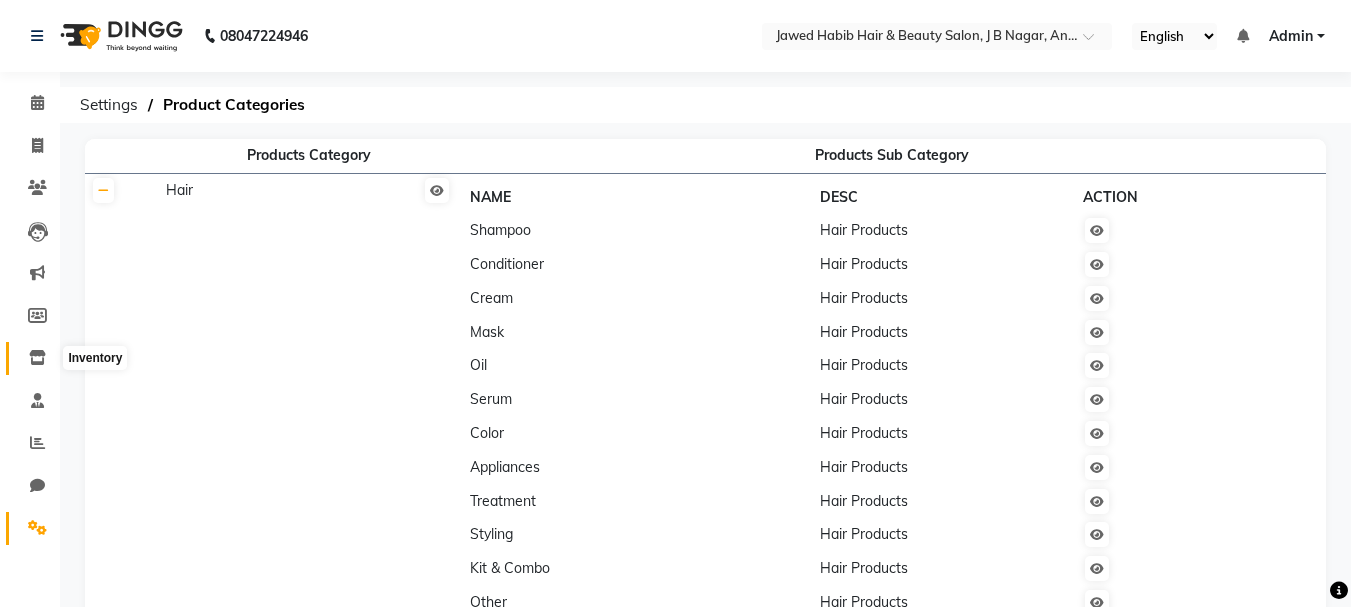 click 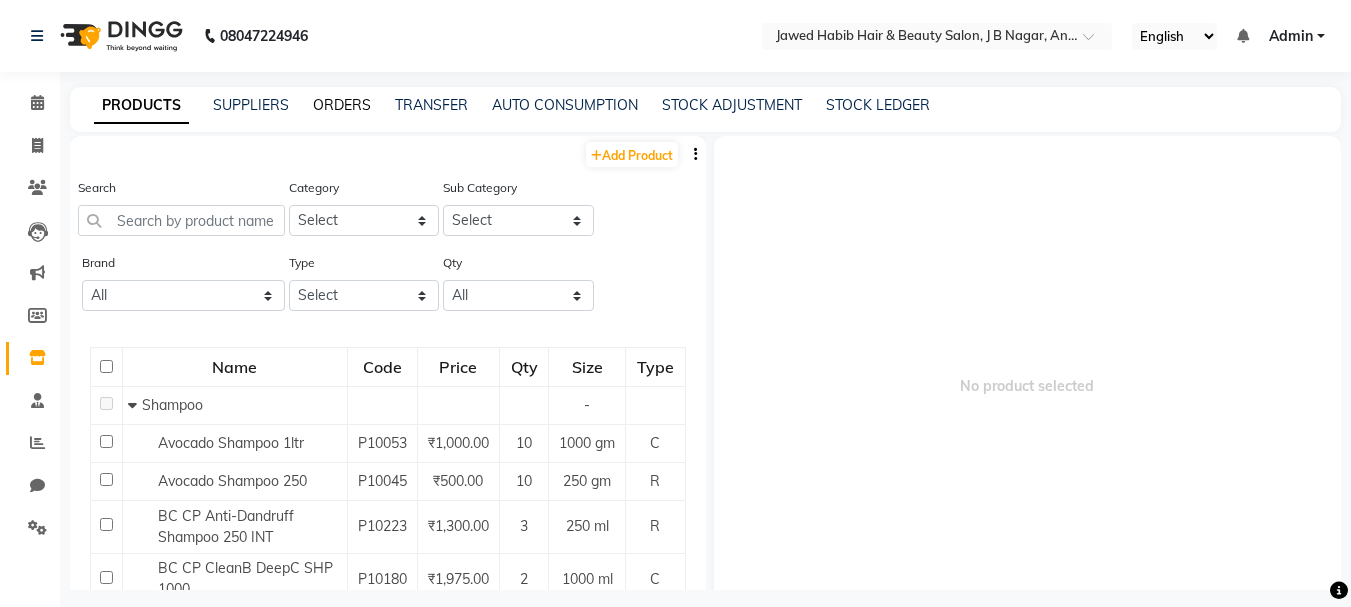 click on "ORDERS" 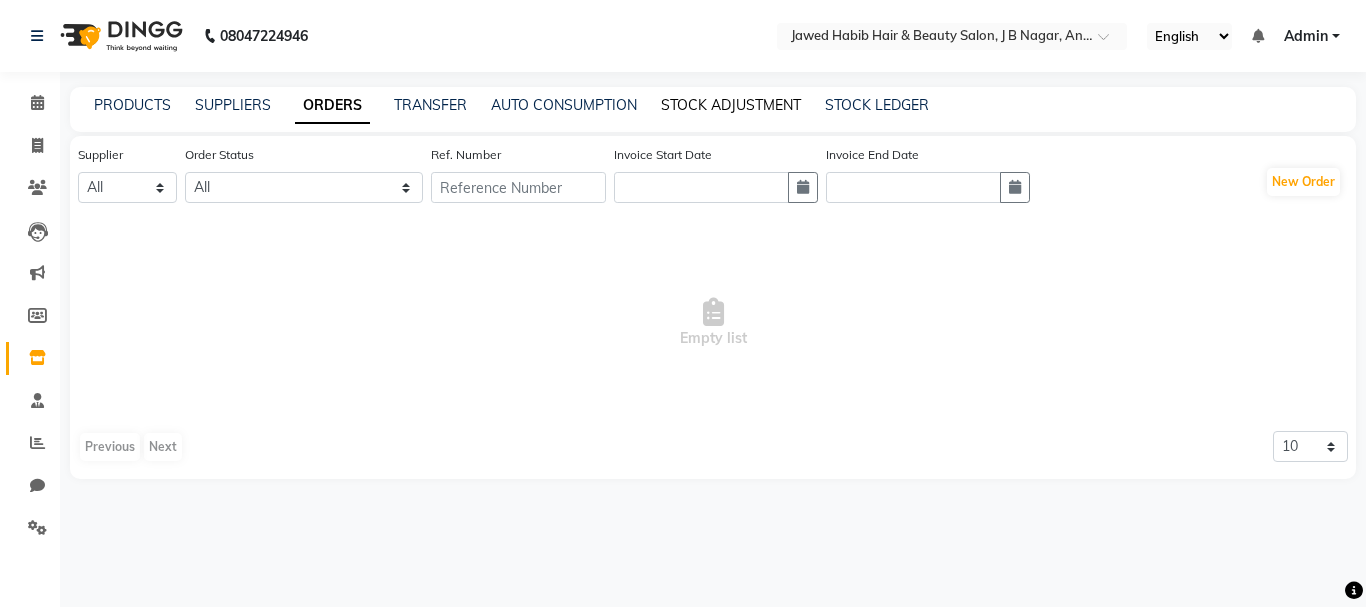 click on "STOCK ADJUSTMENT" 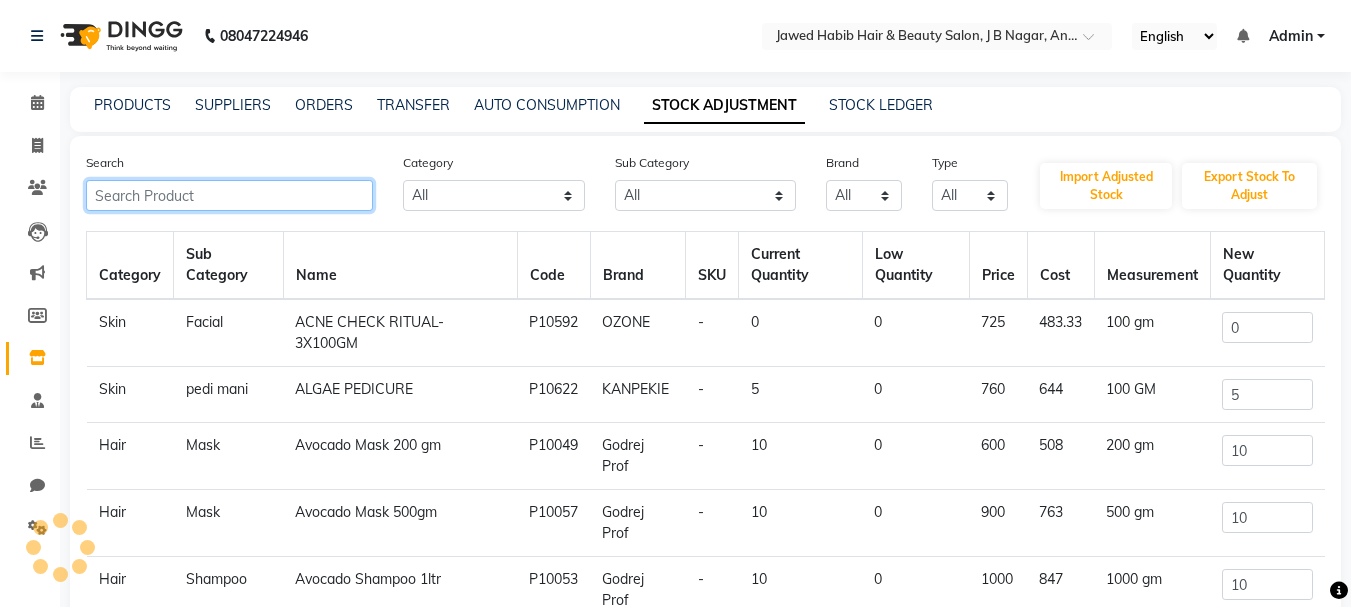 click 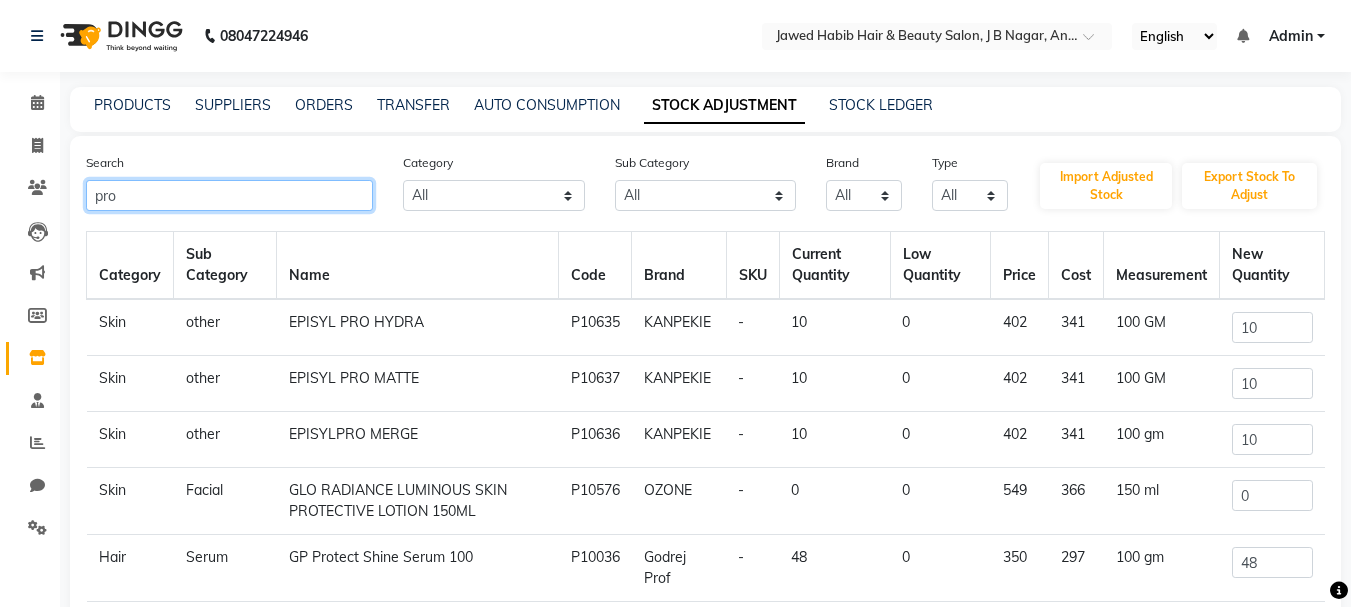 scroll, scrollTop: 100, scrollLeft: 0, axis: vertical 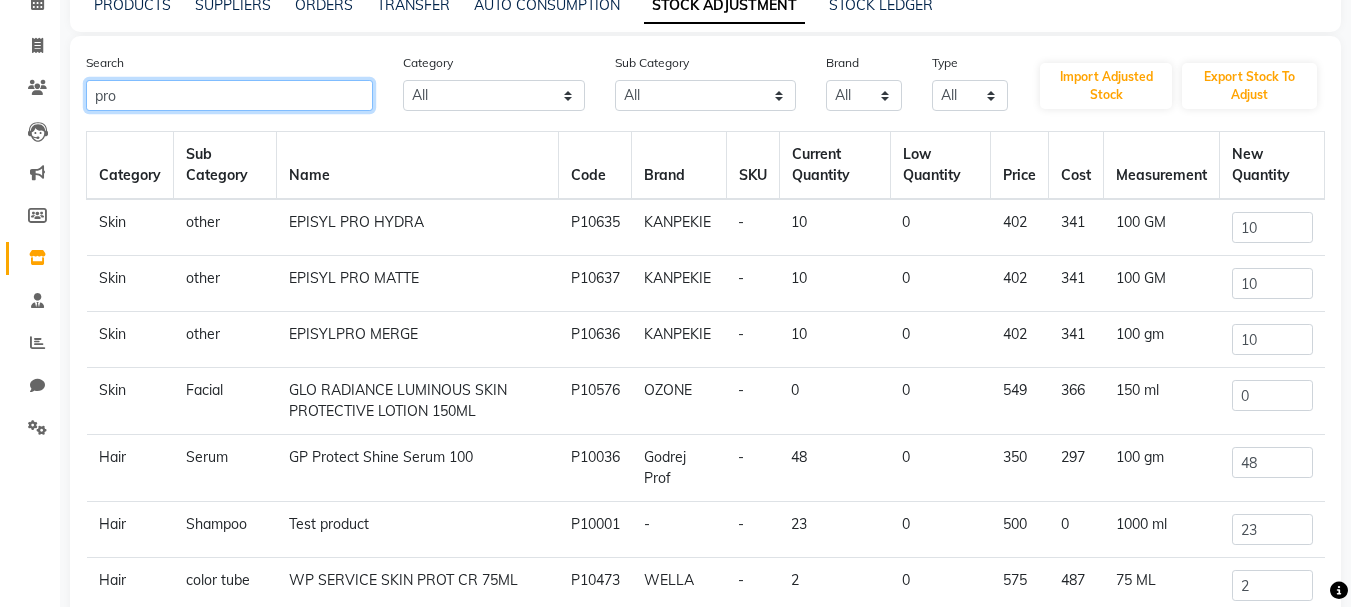 type on "pro" 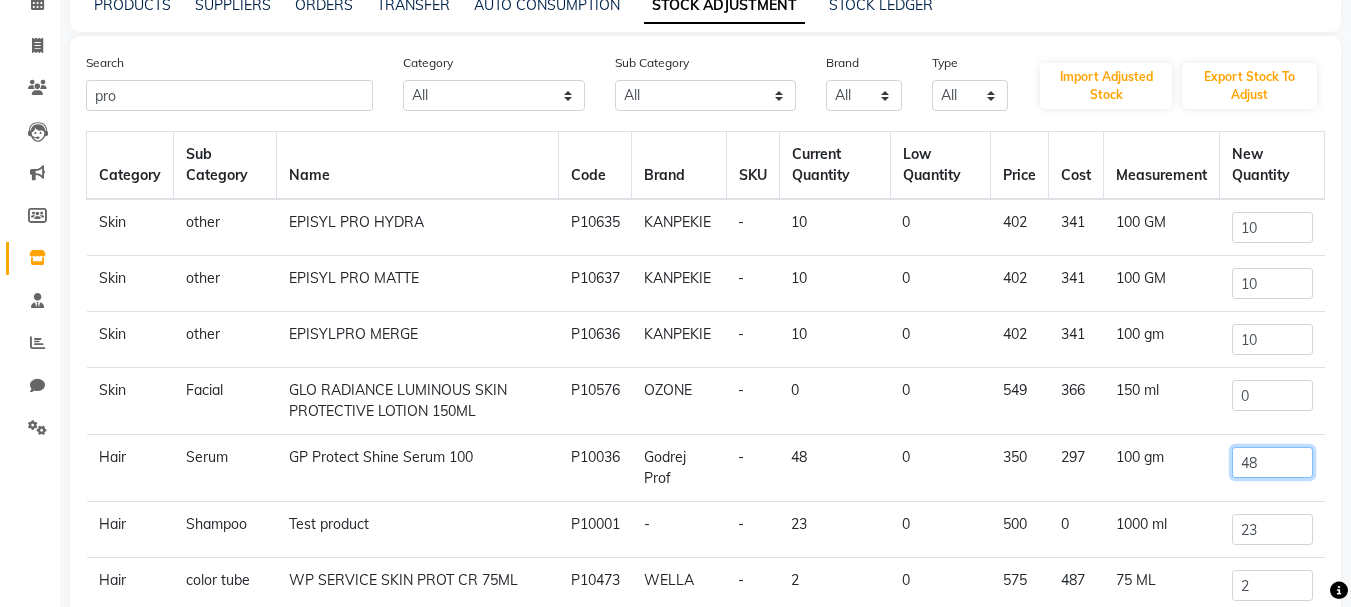 drag, startPoint x: 1271, startPoint y: 464, endPoint x: 1235, endPoint y: 463, distance: 36.013885 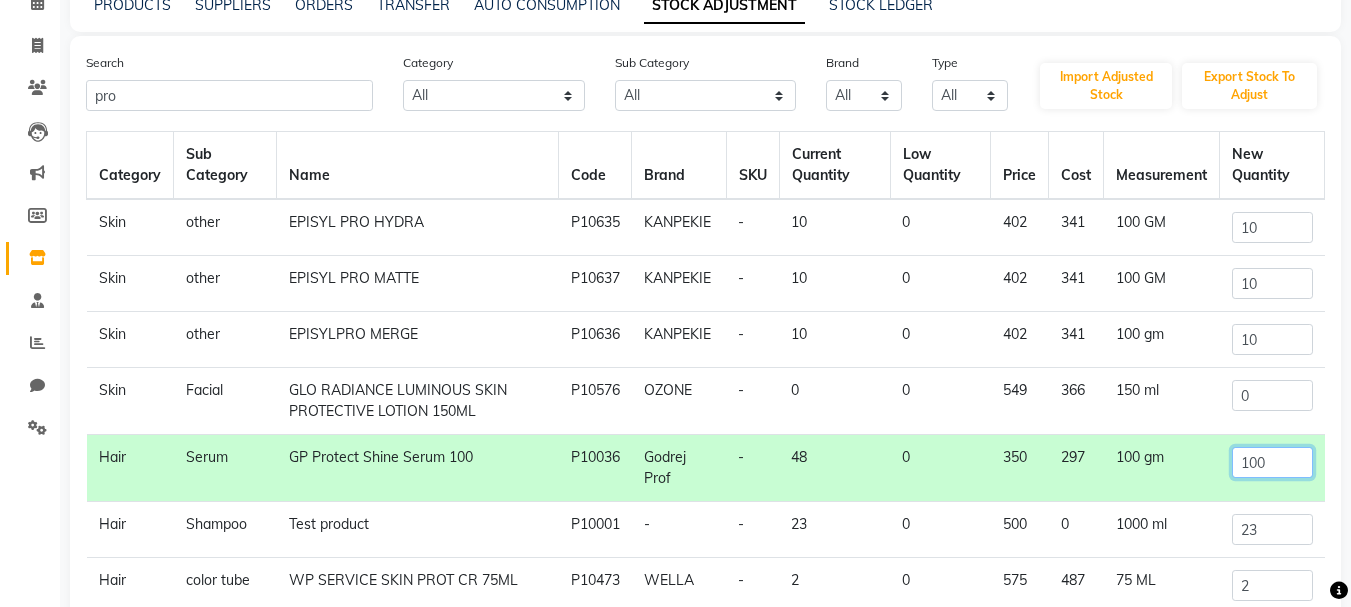 type on "100" 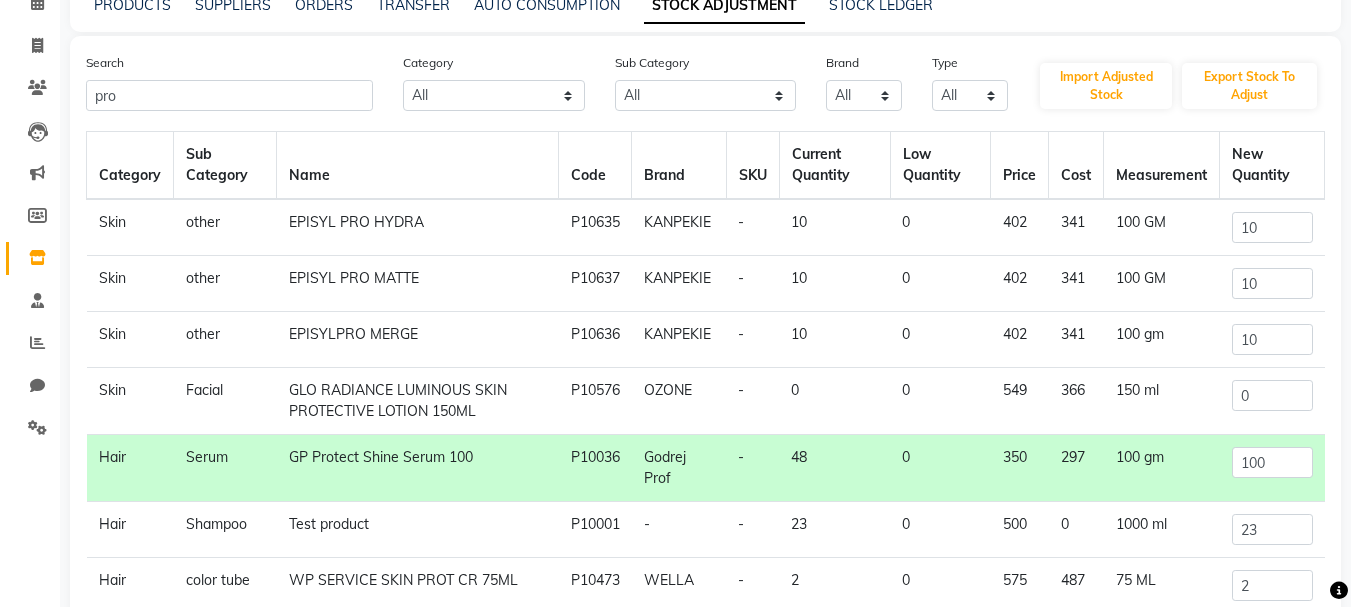 click on "Search pro Category All Hair Skin Makeup Personal Care Appliances Beard Waxing Disposable Threading Hands and Feet Beauty Planet Botox Cadiveu Casmara Cheryls Loreal Olaplex Other Sub Category All Hair Beauty & Other Salon Use Rill Products Olaplex Salon Use Honey Houskeeping Cleanser Cream Appron Loreal Retail Cheryls Retail Casmara Retail Keratin Retail Botox Salon Use Lips Shampoo Bath & Body Appliances Gel Female Hygiene Gown Cheryls Salon Use Shaving Nails Conditioner Keratin Salon Use Loreal Salon Use Disposable Facial Liposoulable Soap Botox Retail Grooming - Women Bedsheet Hair Colour Salon Use Moisturiser Cream Makeup Eyes Appliances Face Pre Shave Brazilian After Shave Mask Matrix Salon Use Face Nepkin Pre Serum Grooming - Men Other Massage Post Tools Foot Toner Towel Styling Matrix Colour Tube Dental Care Oil Tissue Serum Sun Care Brushes Hand & Foot Appliances Massage Cream Matrix Retail Masks Magic TIssue Strips Color Gifts Makeup Remover Appliances Makeup Kit Lip Care Cologne Cotton Roll Other" 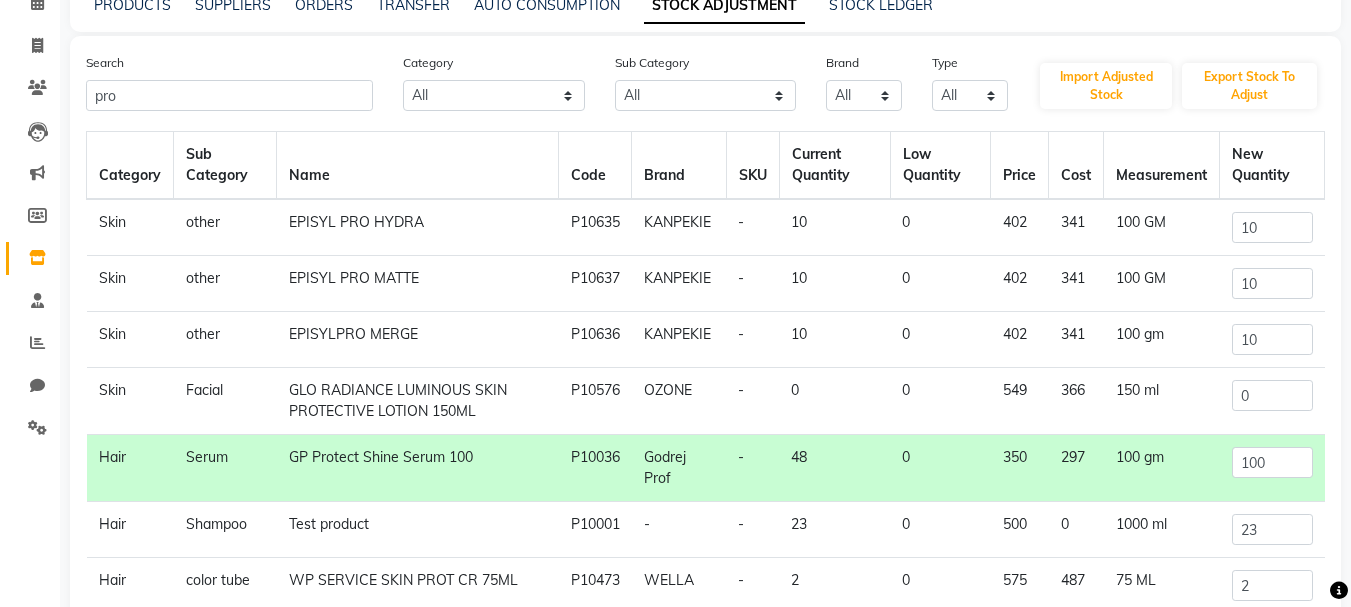 scroll, scrollTop: 286, scrollLeft: 0, axis: vertical 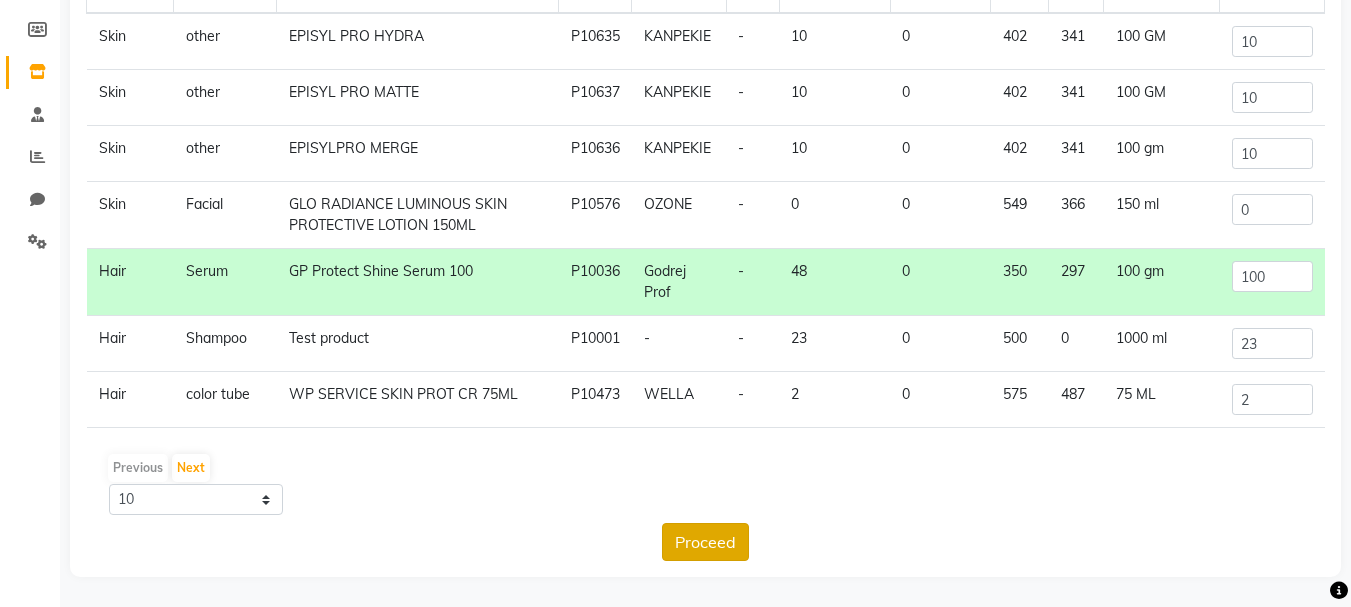 click on "Proceed" 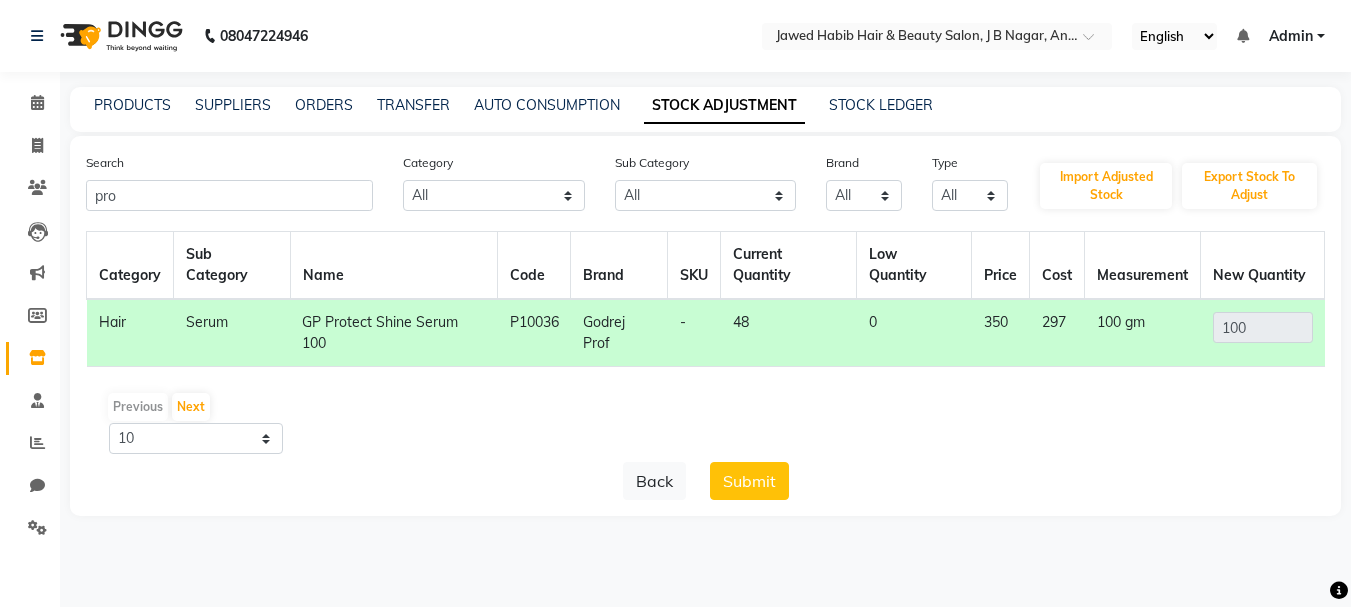 scroll, scrollTop: 0, scrollLeft: 0, axis: both 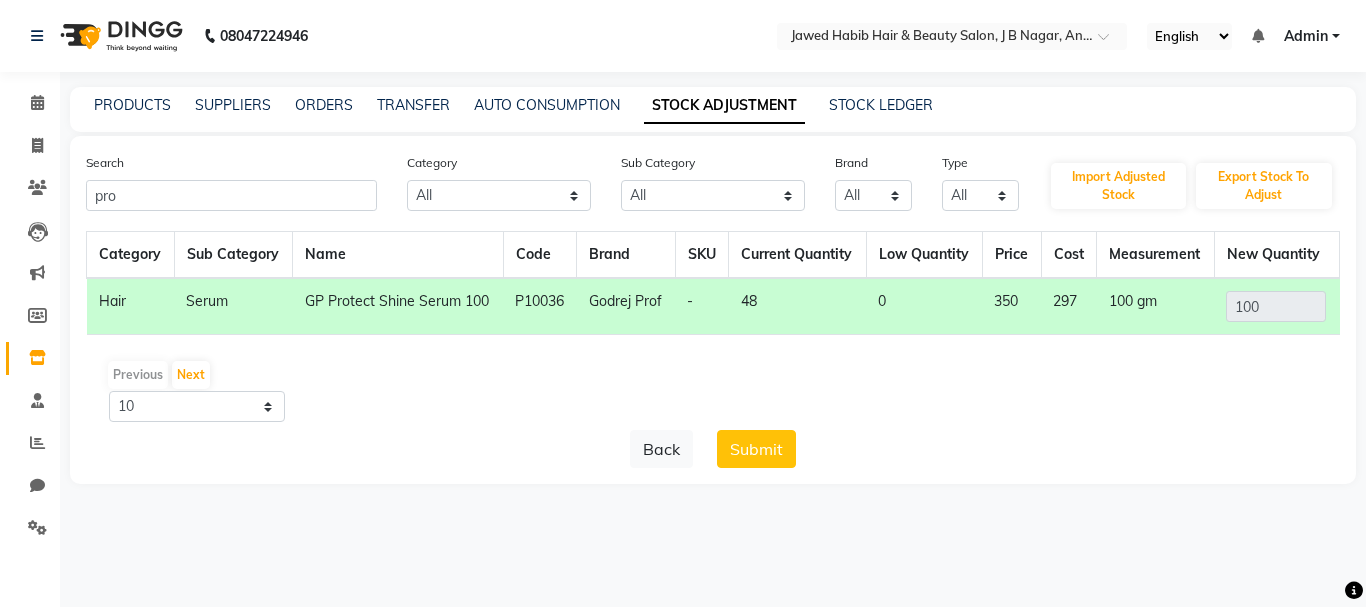 click on "Submit" 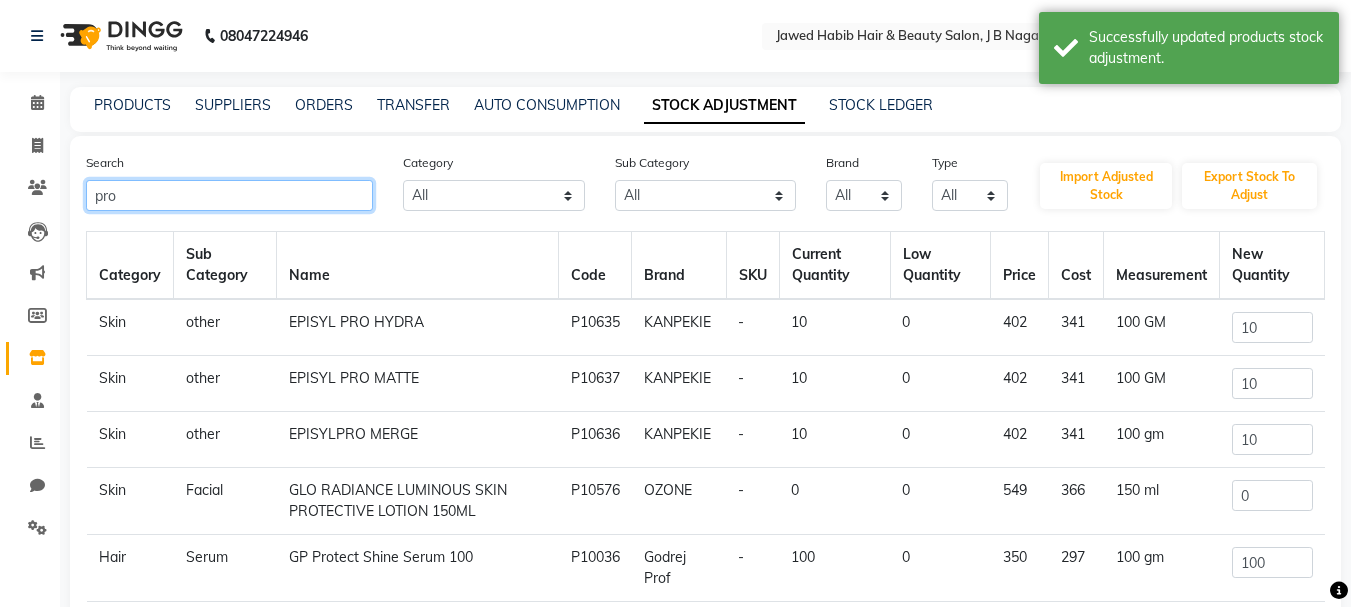 drag, startPoint x: 304, startPoint y: 190, endPoint x: 91, endPoint y: 170, distance: 213.9369 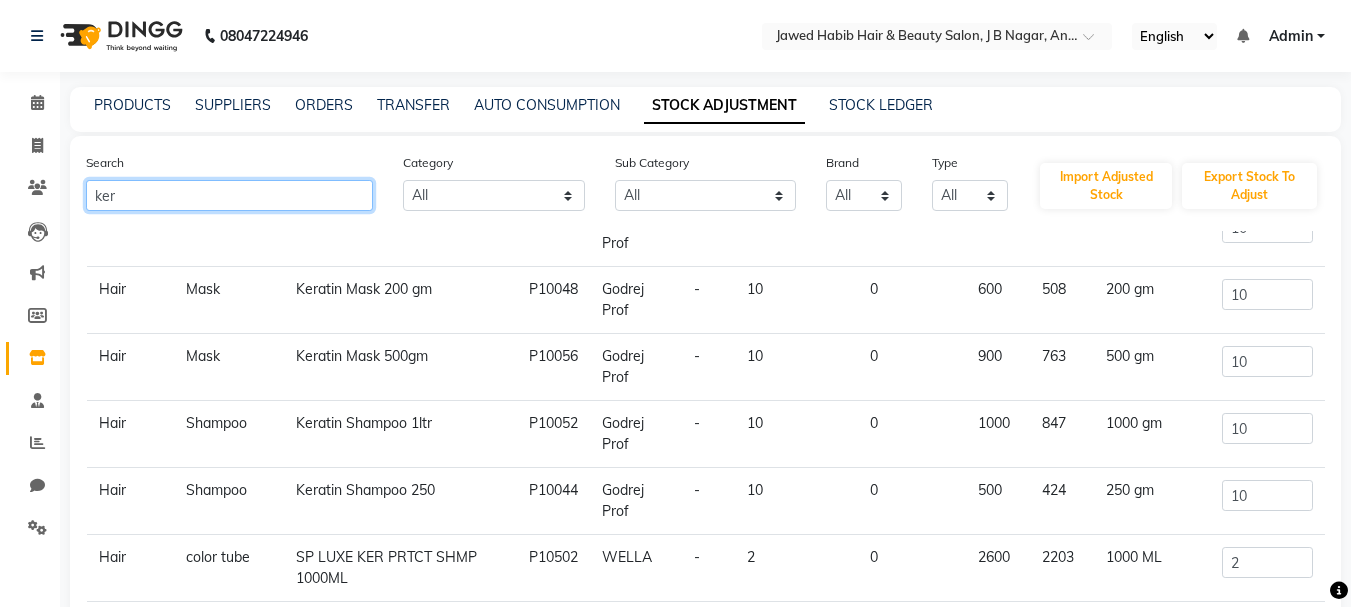 scroll, scrollTop: 255, scrollLeft: 0, axis: vertical 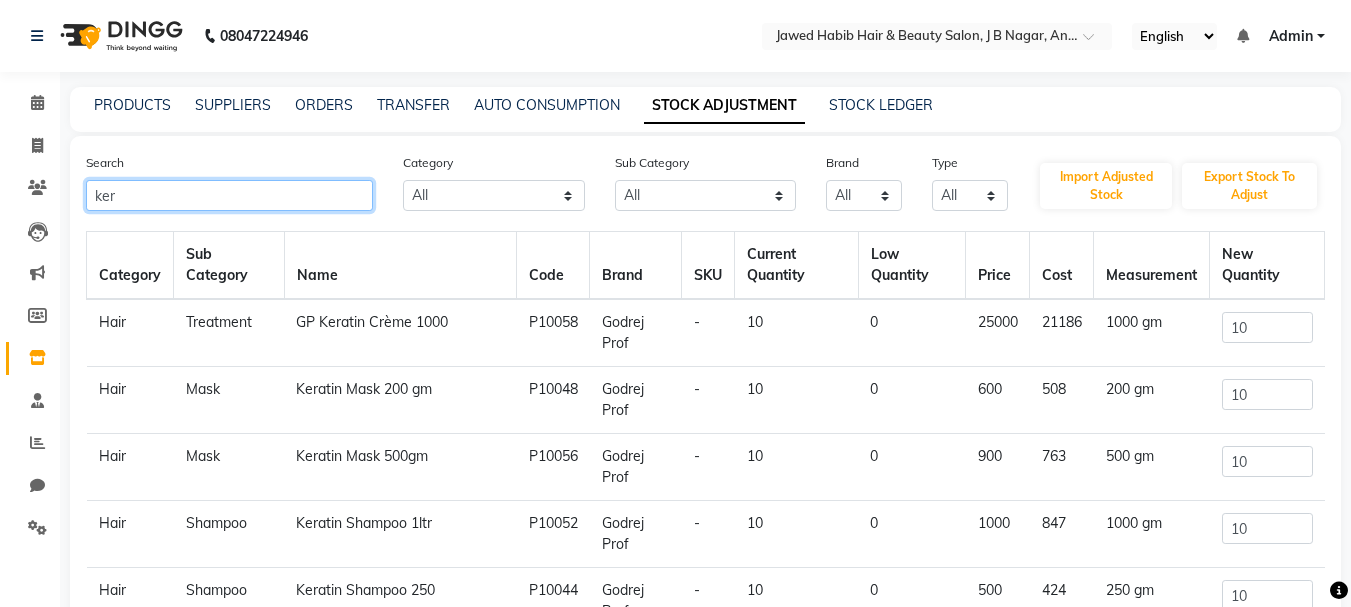 drag, startPoint x: 151, startPoint y: 195, endPoint x: 62, endPoint y: 195, distance: 89 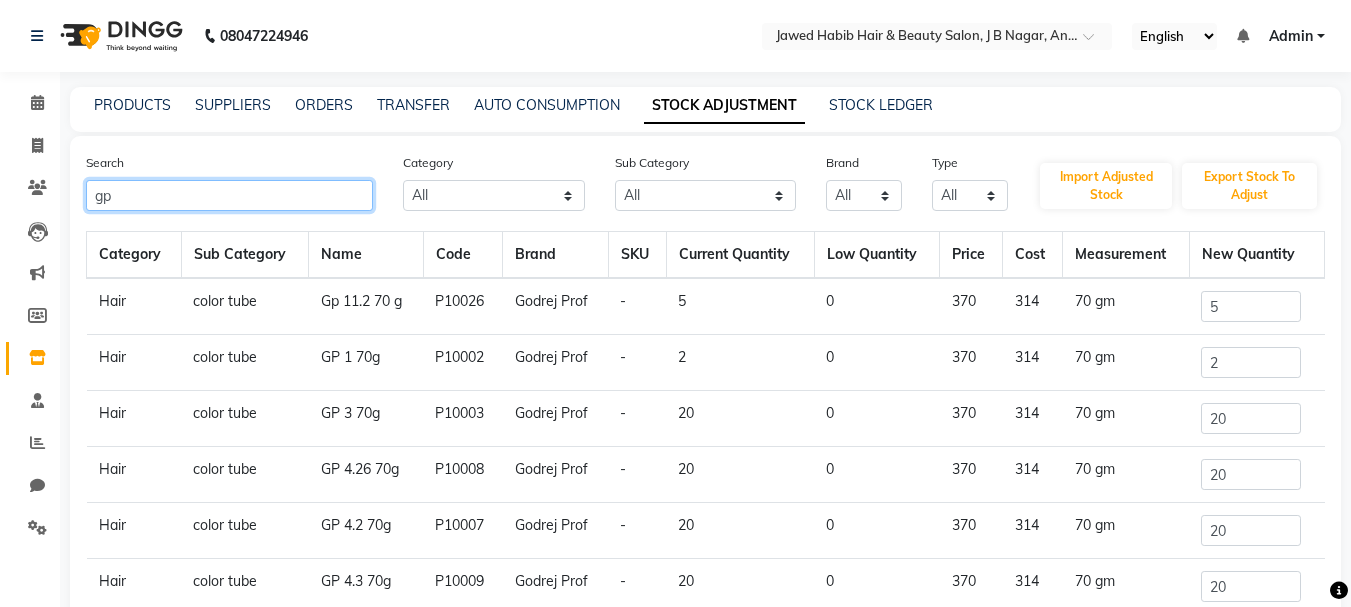 scroll, scrollTop: 124, scrollLeft: 0, axis: vertical 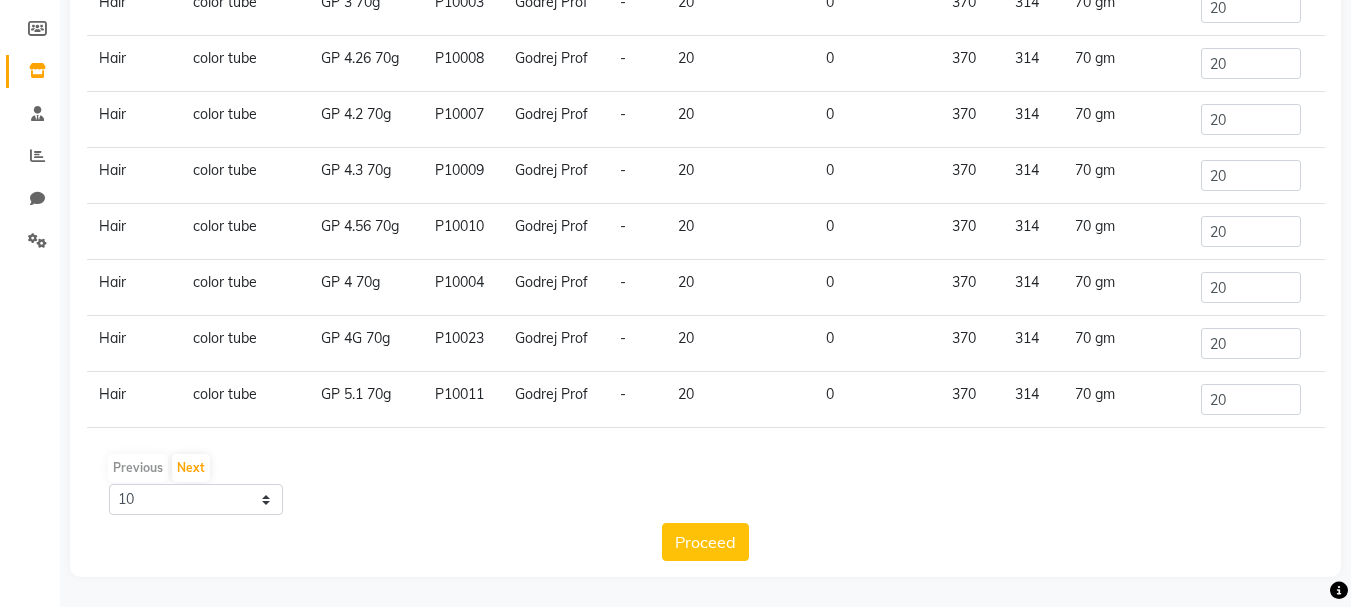 type on "gp" 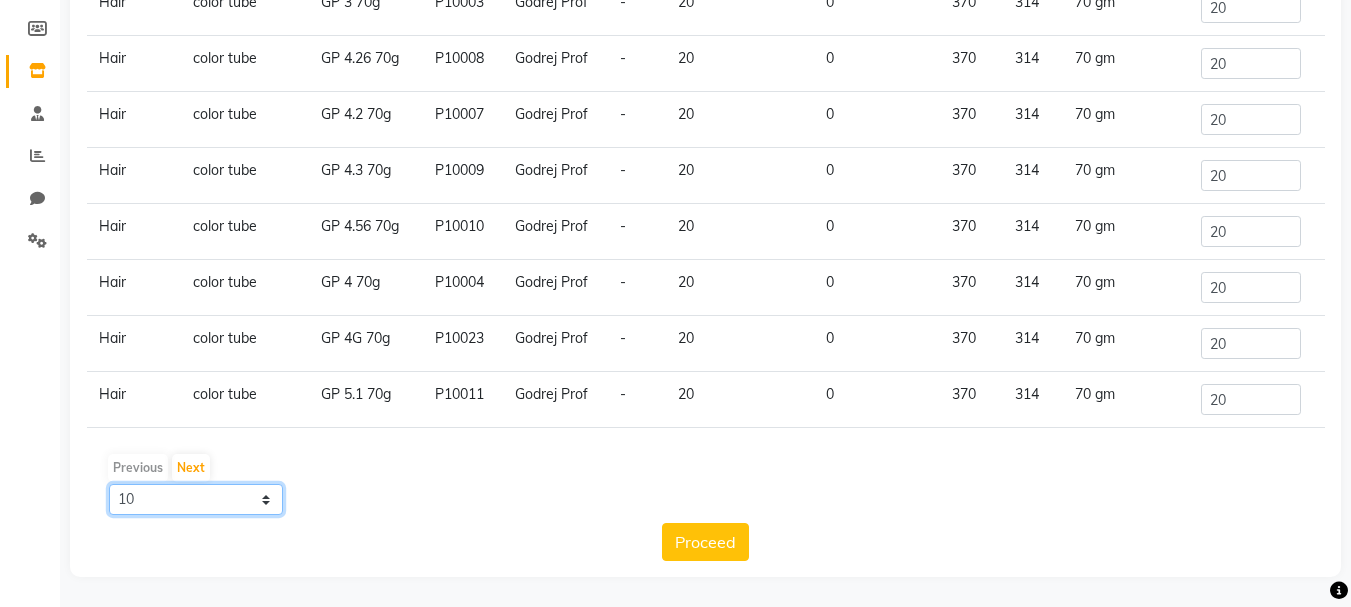click on "10 50 100" 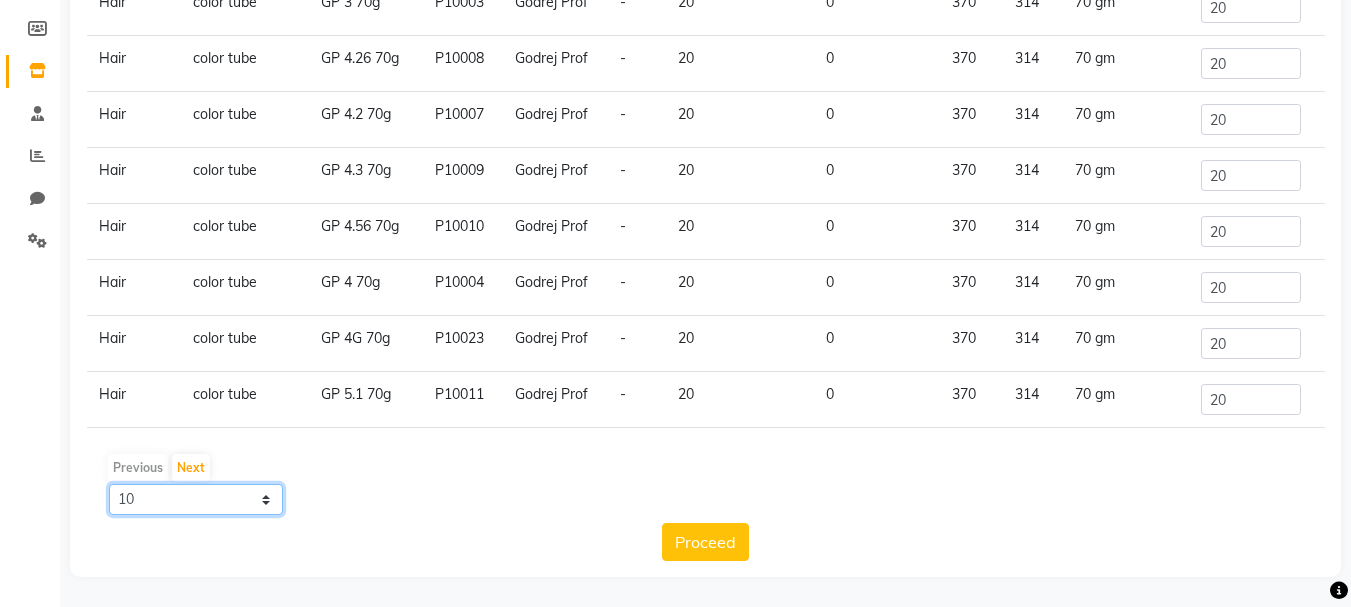 select on "50" 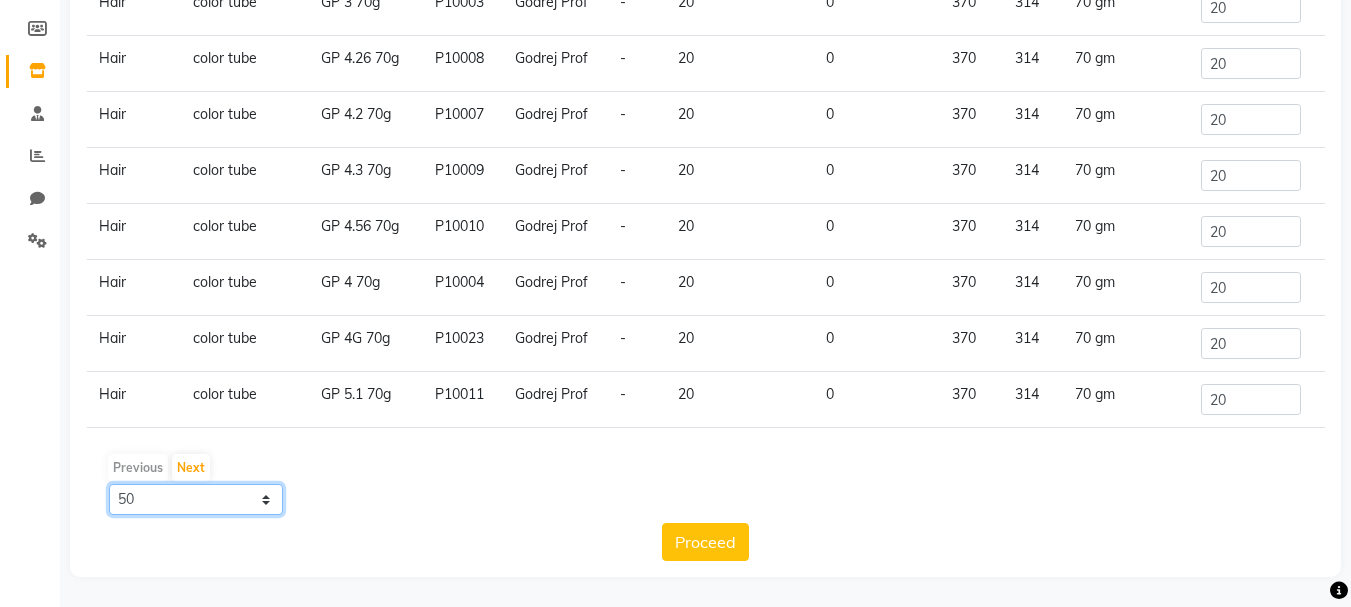 click on "10 50 100" 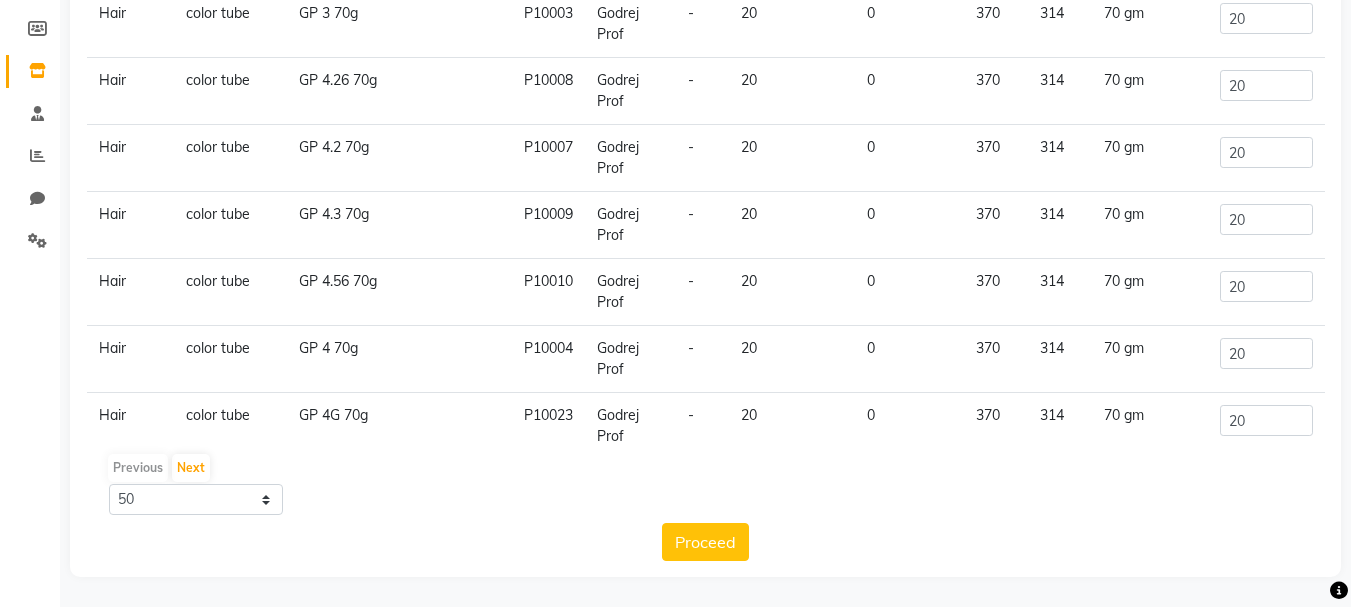 click on "Previous   Next" 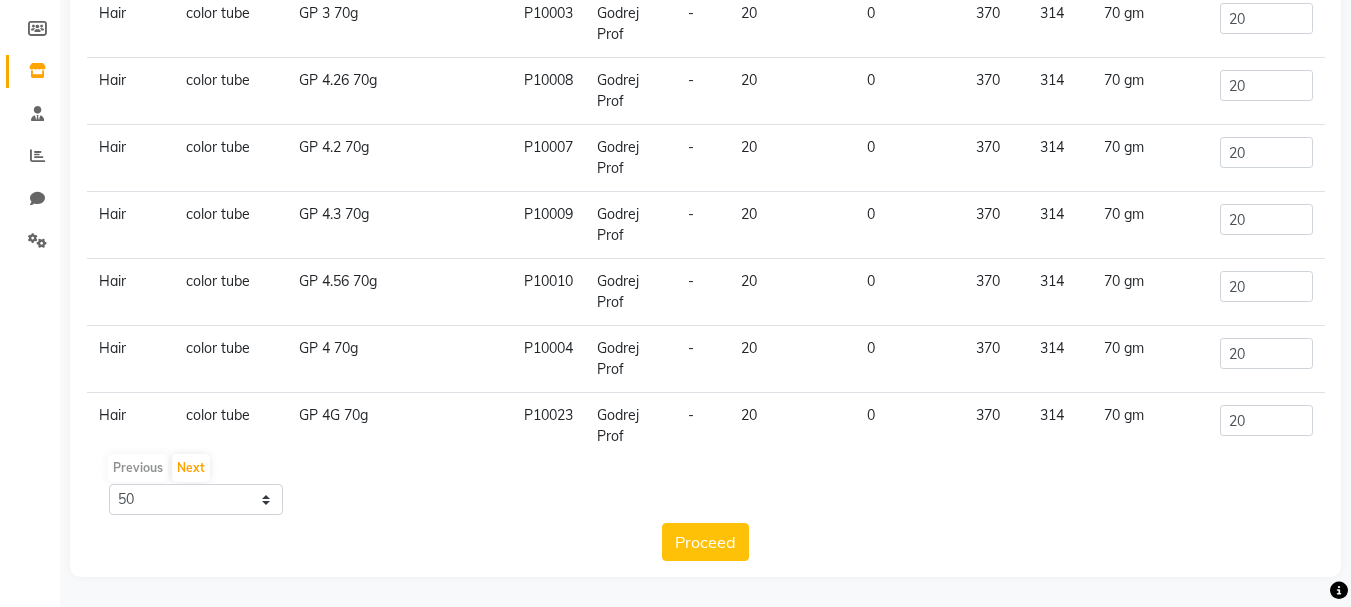 scroll, scrollTop: 0, scrollLeft: 0, axis: both 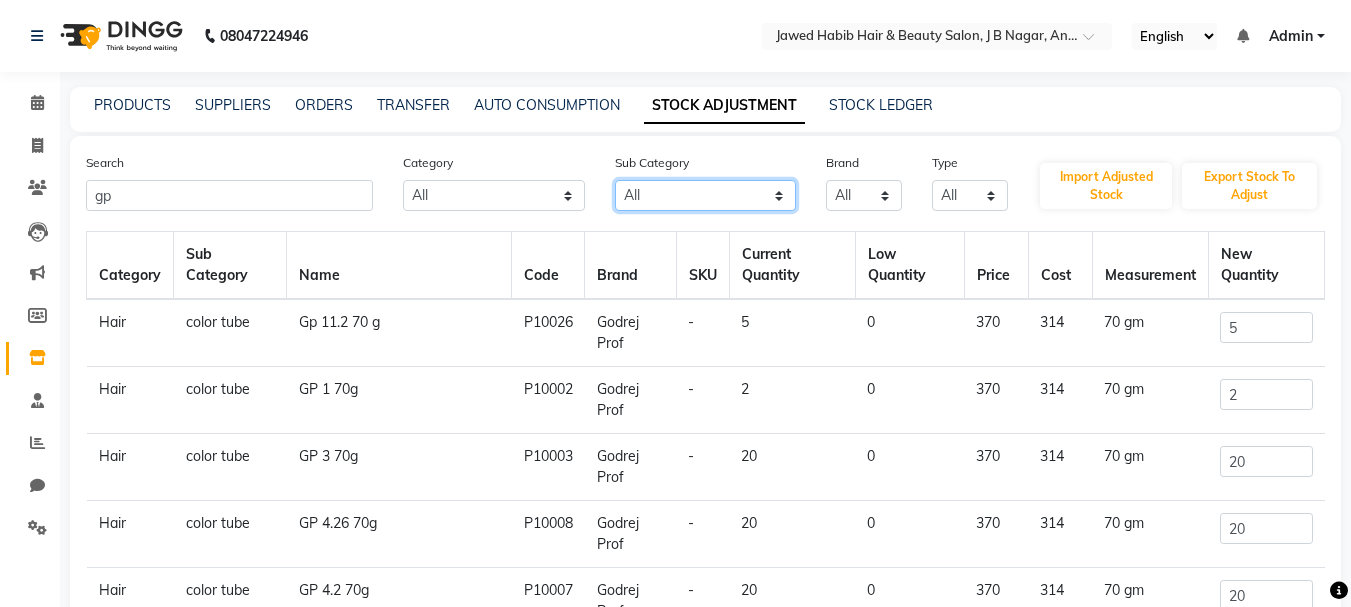 click on "All Hair Beauty & Other Salon Use Rill Products Olaplex Salon Use Honey Houskeeping Cleanser Cream Appron Loreal Retail Cheryls Retail Casmara Retail Keratin Retail Botox Salon Use Lips Shampoo Bath & Body Appliances Gel Female Hygiene Gown Cheryls Salon Use Shaving Nails Conditioner Keratin Salon Use Loreal Salon Use Disposable Facial Liposoulable Soap Botox Retail Grooming - Women Bedsheet Hair Colour Salon Use Moisturiser Cream Makeup Eyes Appliances Face Pre Shave Brazilian After Shave Mask Matrix Salon Use Face Nepkin Pre Serum Grooming - Men Other Massage Post Tools Foot Toner Towel Styling Matrix Colour Tube Dental Care Oil Tissue Serum Sun Care Brushes Hand & Foot Appliances Massage Cream Matrix Retail Masks Magic TIssue Strips Color Gifts Makeup Remover Appliances Makeup Kit Lip Care Cologne Cotton Roll Appliances Other Brazilian Cotton Buds Eye Care Treatment Eye Pad Body Care Styling Kit & Combo Hand & Feet Other Kit & Combo Treatment Appliances Other Other Skin Other Makeup Other Care  color tube" 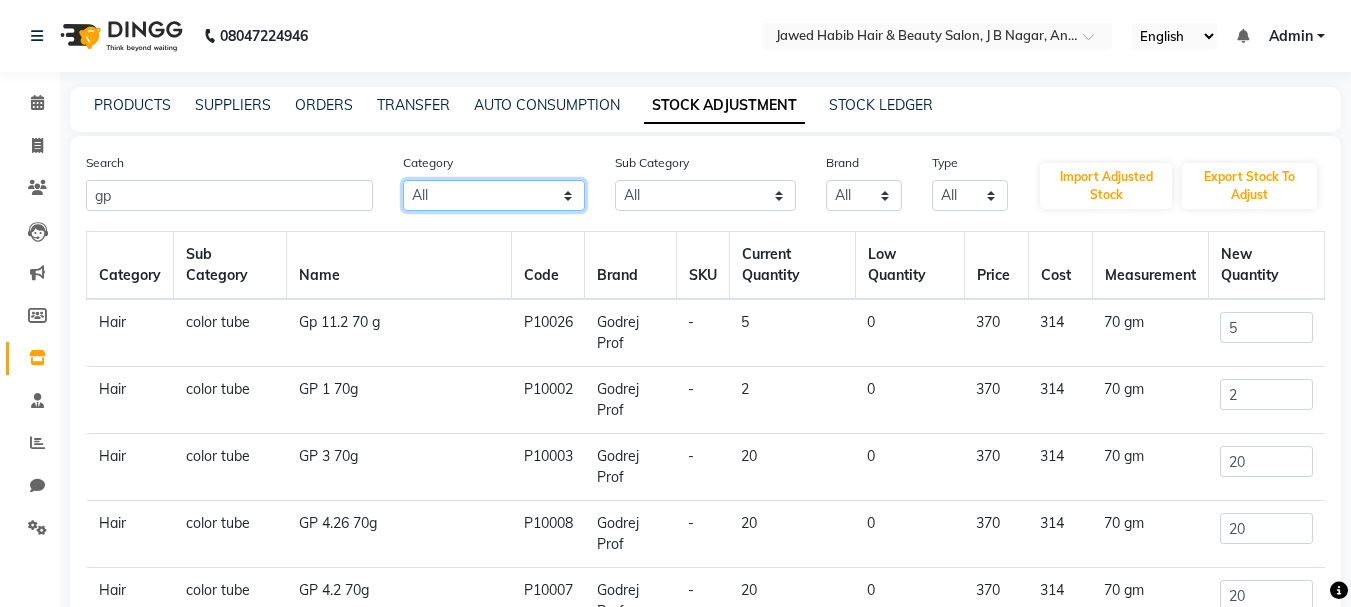 click on "All Hair Skin Makeup Personal Care Appliances Beard Waxing Disposable Threading Hands and Feet Beauty Planet Botox Cadiveu Casmara Cheryls Loreal Olaplex Other" 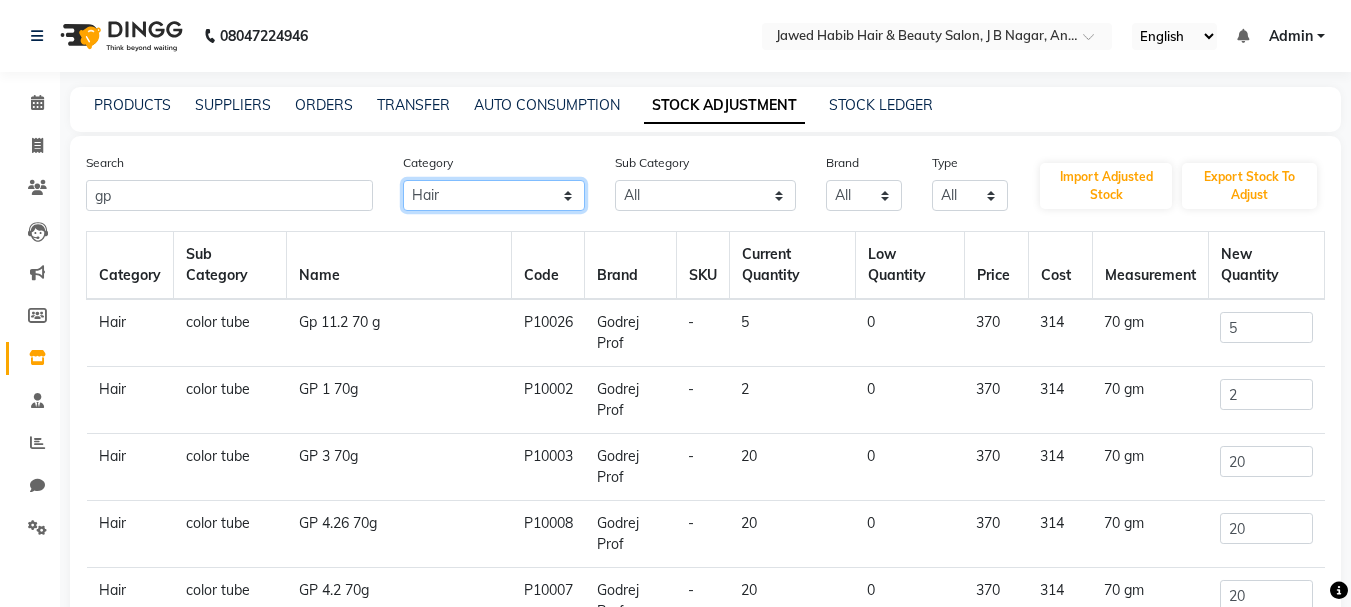 click on "All Hair Skin Makeup Personal Care Appliances Beard Waxing Disposable Threading Hands and Feet Beauty Planet Botox Cadiveu Casmara Cheryls Loreal Olaplex Other" 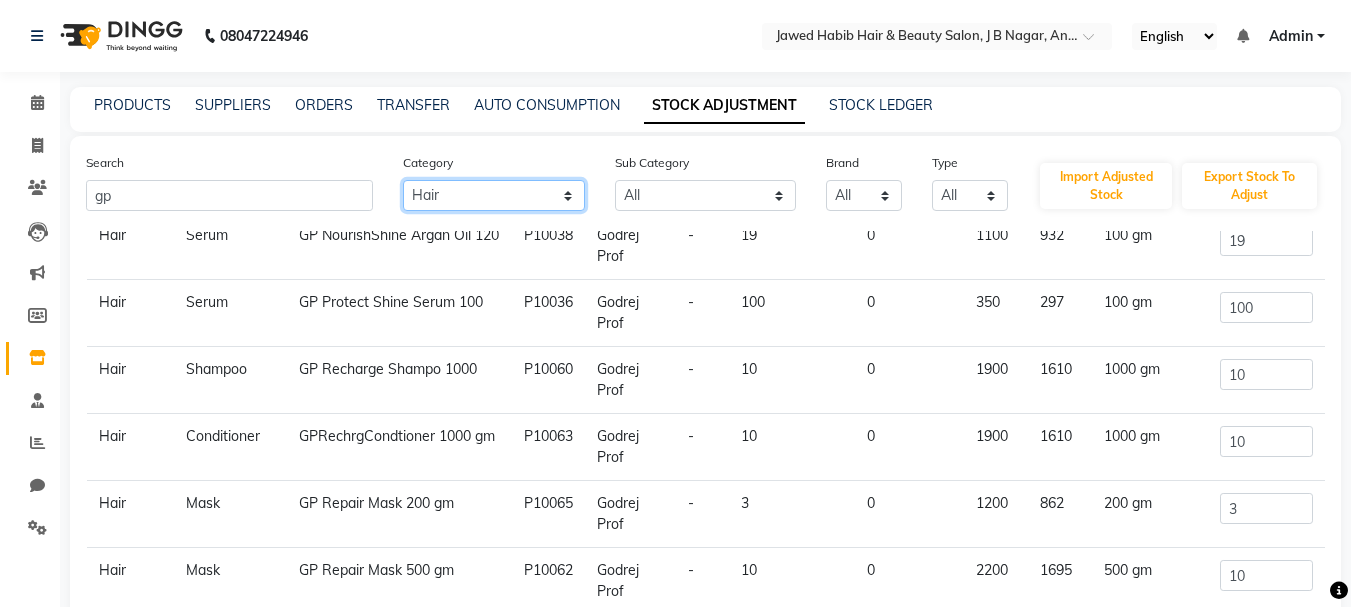 scroll, scrollTop: 2900, scrollLeft: 0, axis: vertical 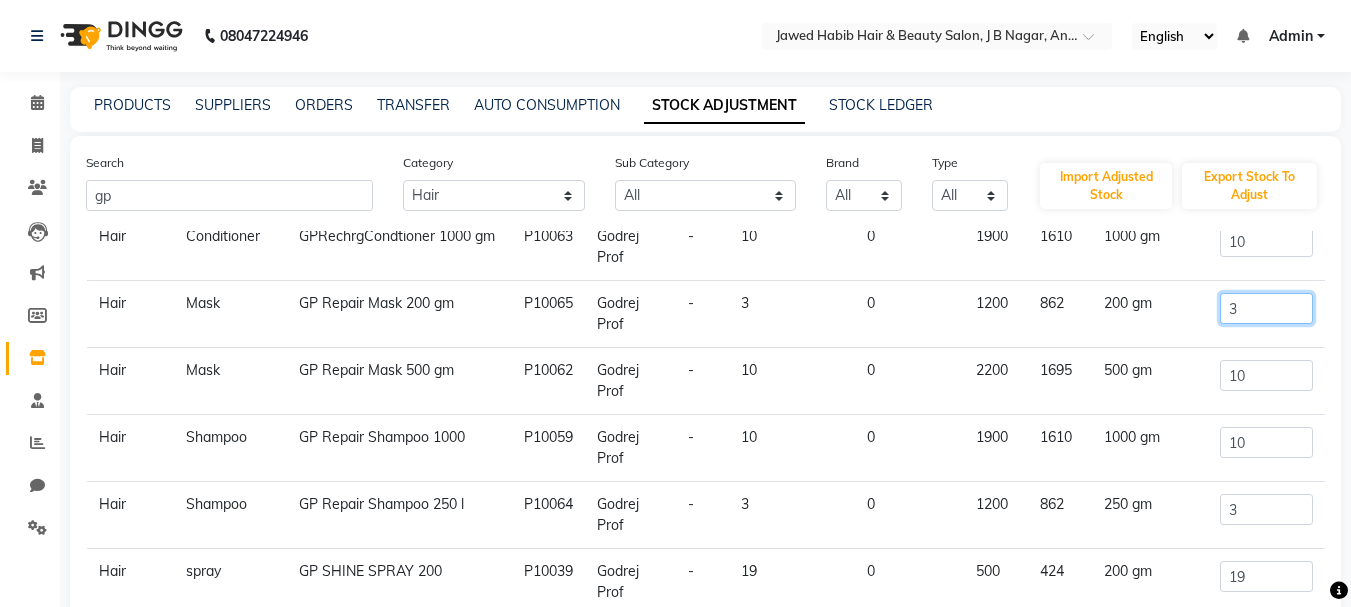 drag, startPoint x: 1250, startPoint y: 308, endPoint x: 1171, endPoint y: 308, distance: 79 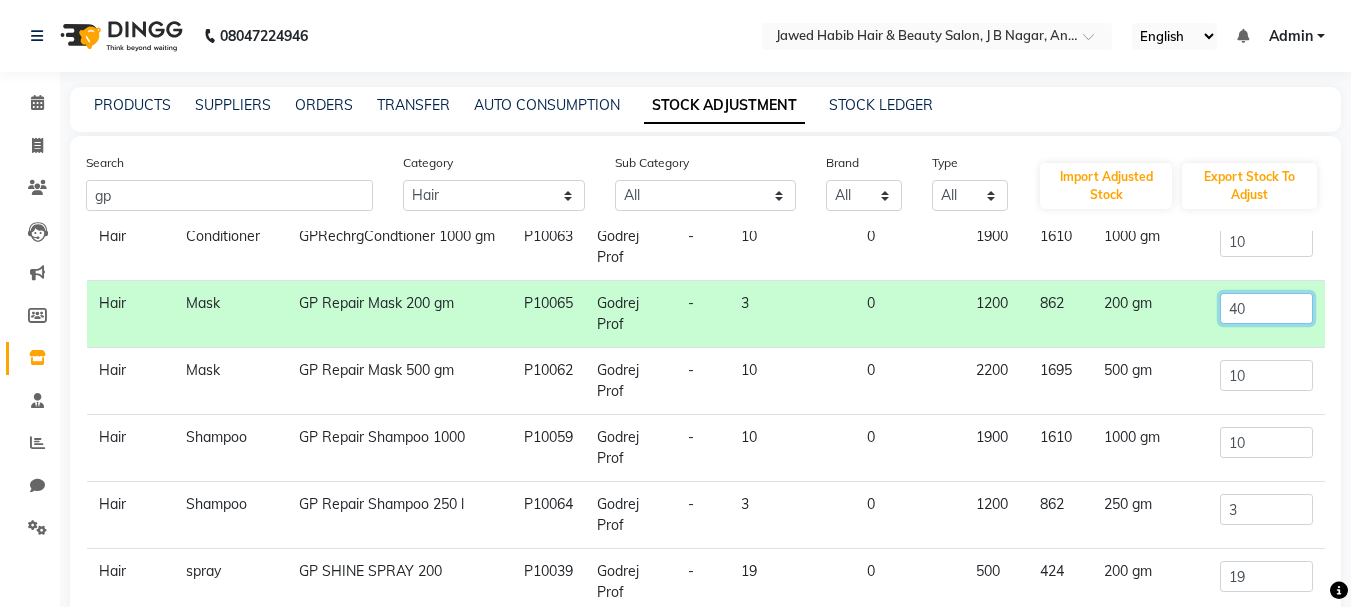 type on "40" 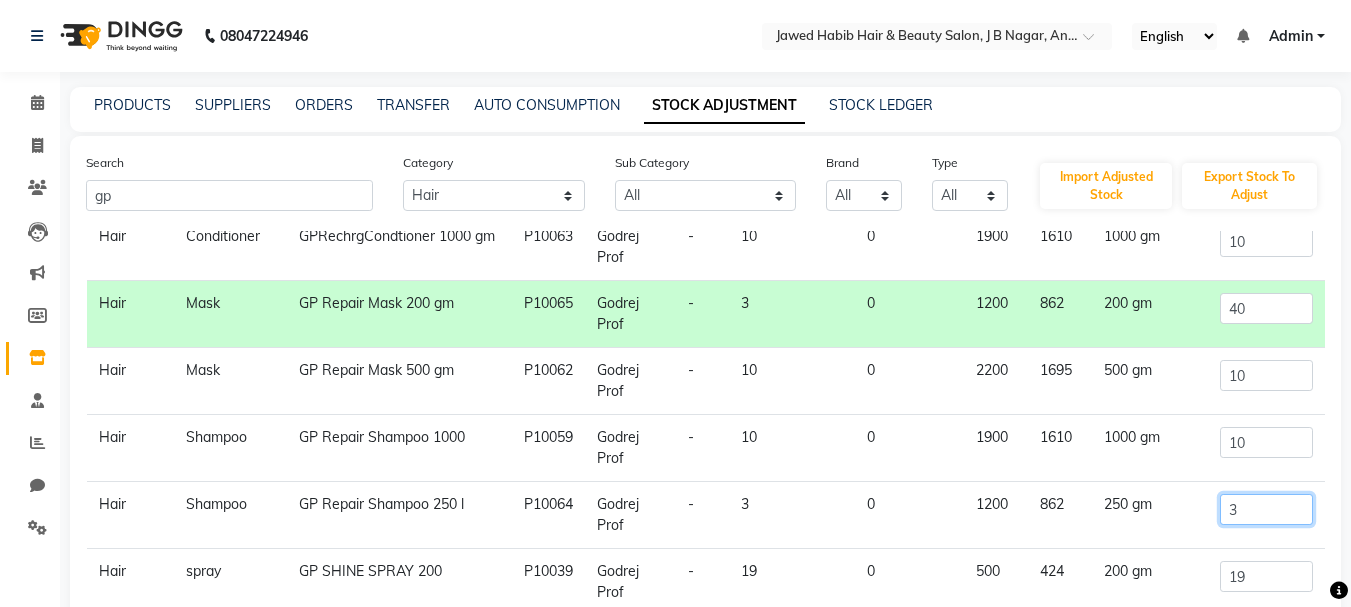 drag, startPoint x: 1260, startPoint y: 510, endPoint x: 1175, endPoint y: 510, distance: 85 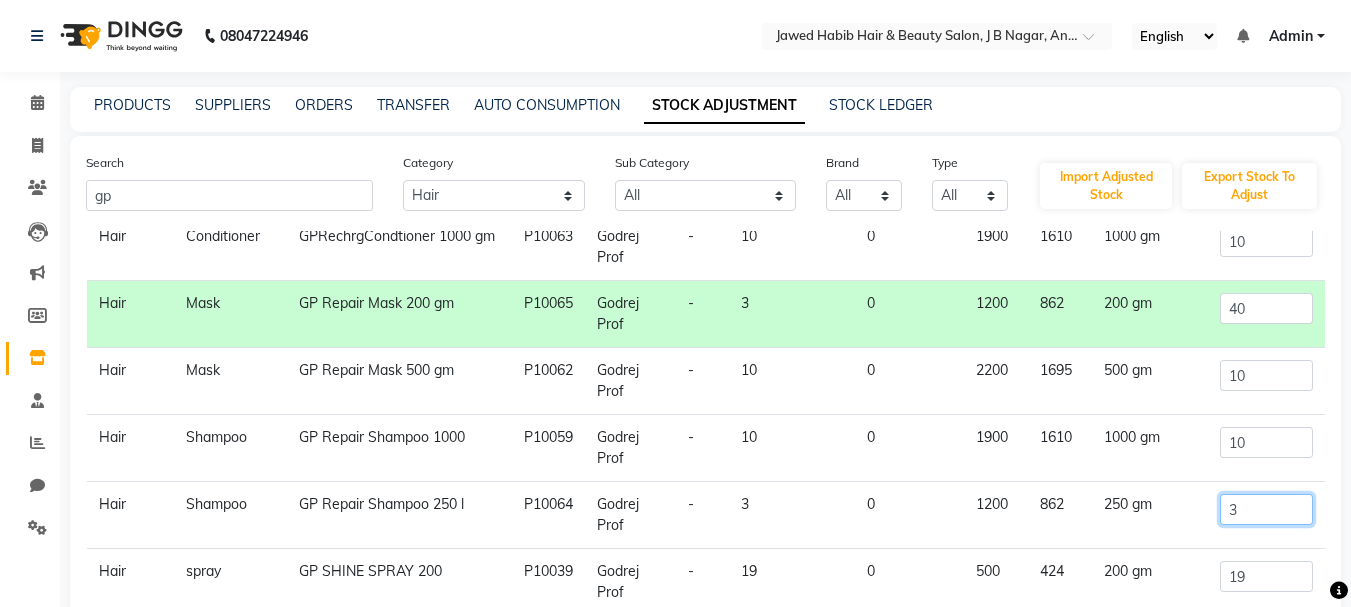 click on "Hair  Shampoo   GP Repair Shampoo 250   P10064   Godrej Prof   -   3   0   1200   862   250 gm  3" 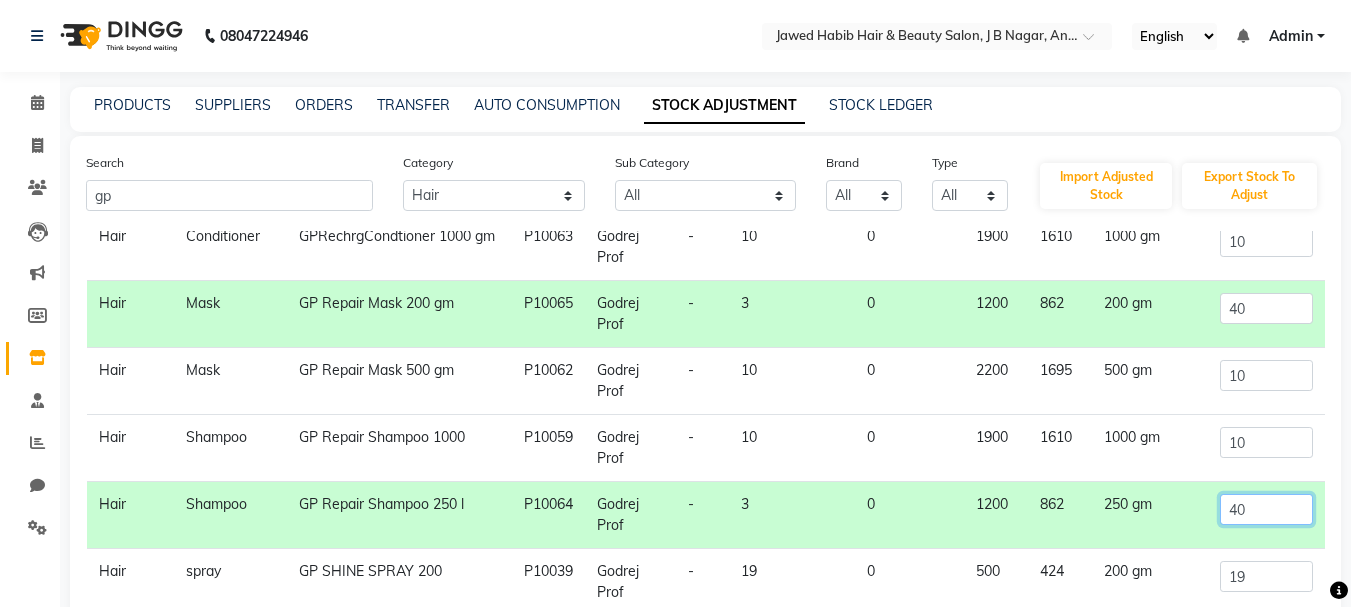 scroll, scrollTop: 2935, scrollLeft: 0, axis: vertical 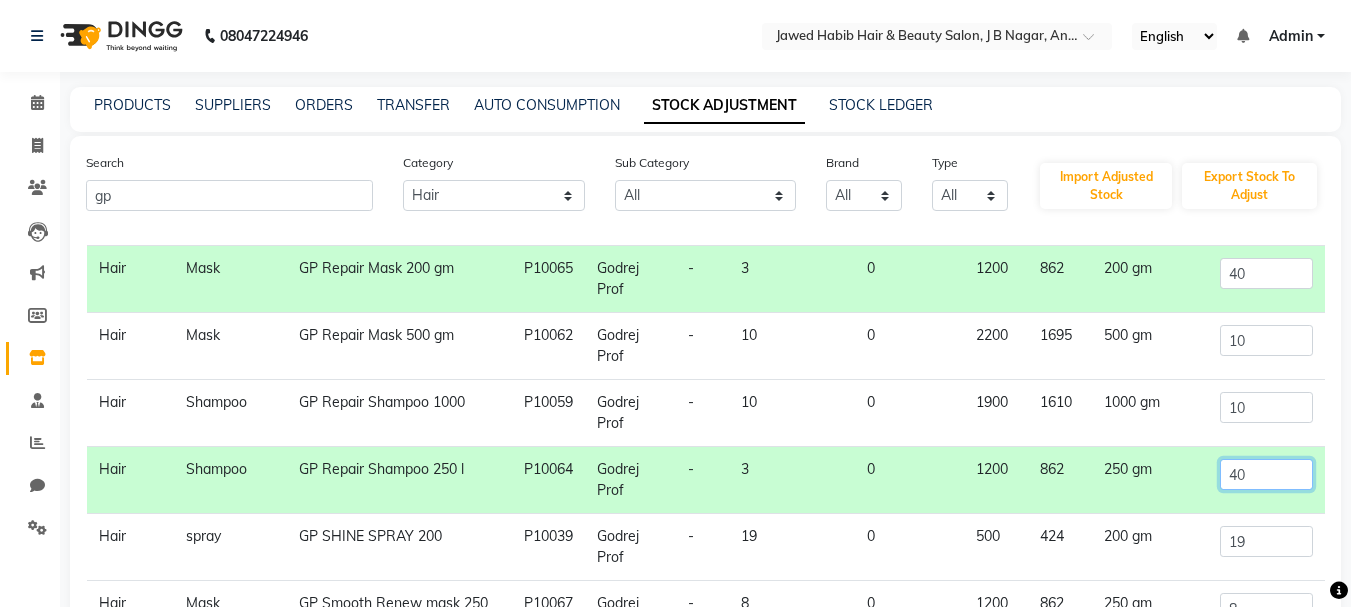 type on "40" 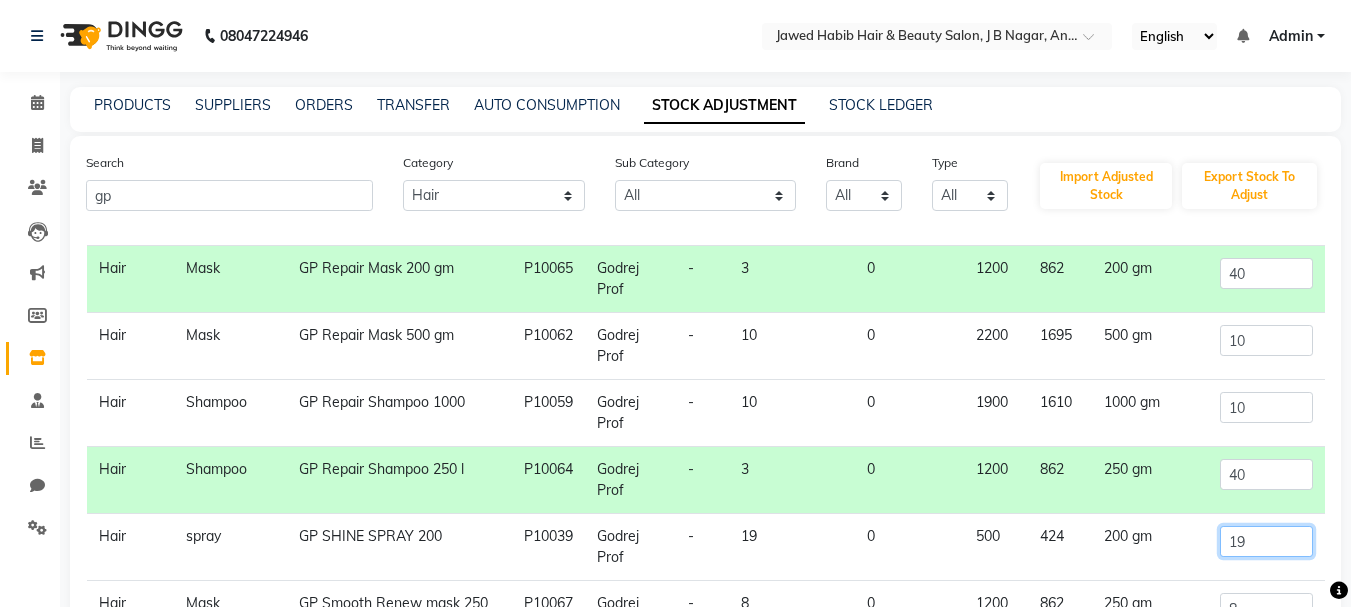 drag, startPoint x: 1246, startPoint y: 544, endPoint x: 1183, endPoint y: 543, distance: 63.007935 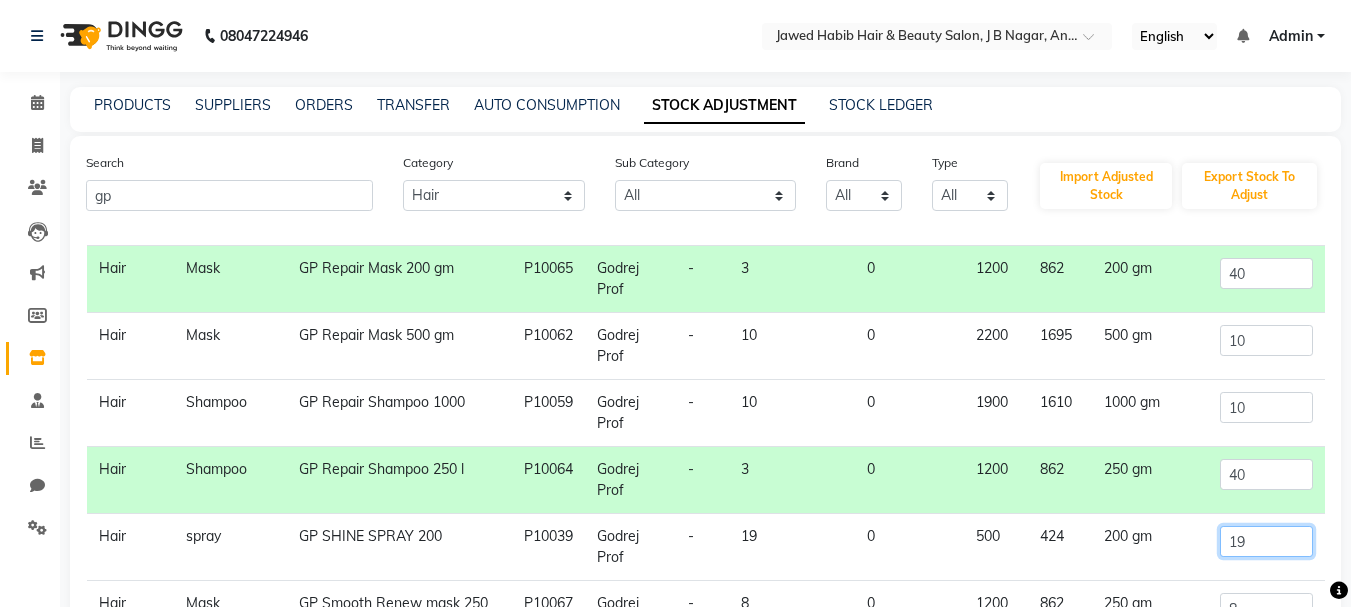 click on "Hair  spray   GP SHINE SPRAY 200   P10039   Godrej Prof   -   19   0   500   424   200 gm  19" 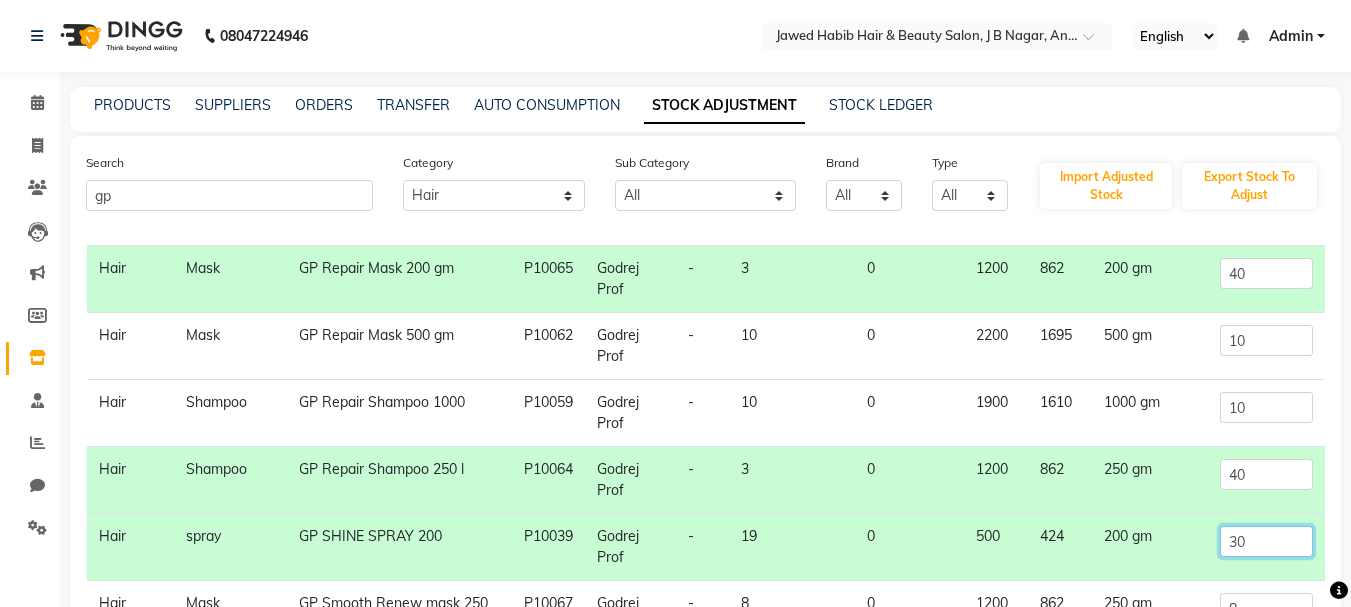 scroll, scrollTop: 200, scrollLeft: 0, axis: vertical 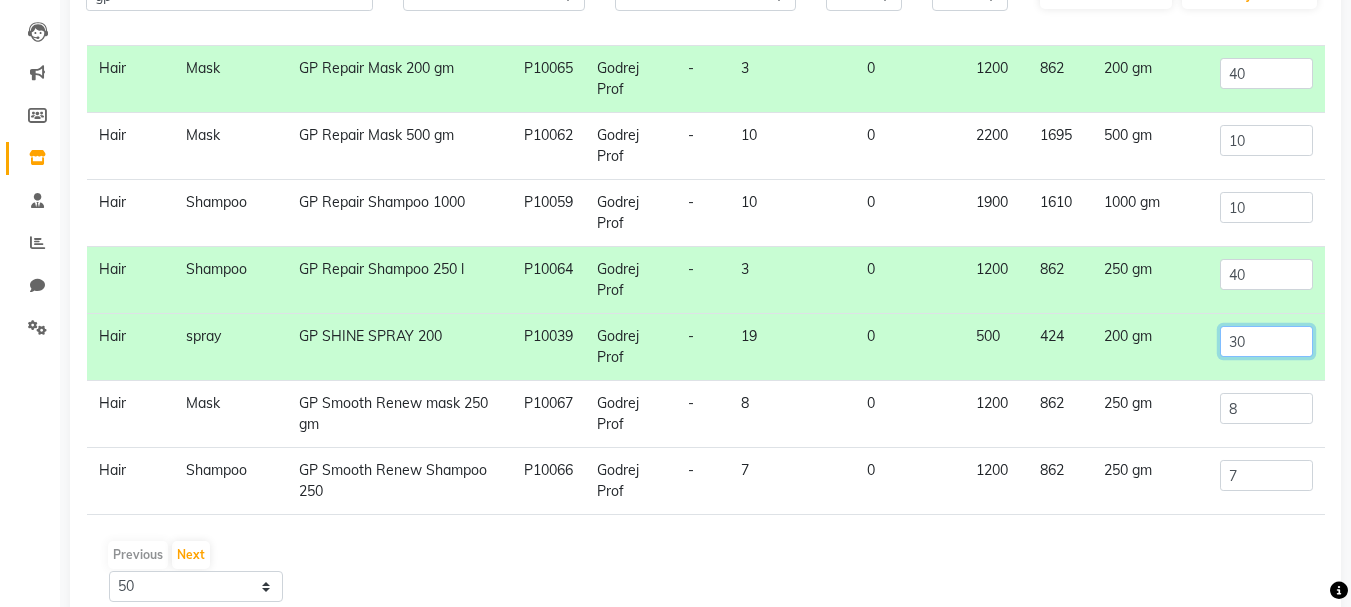 type on "30" 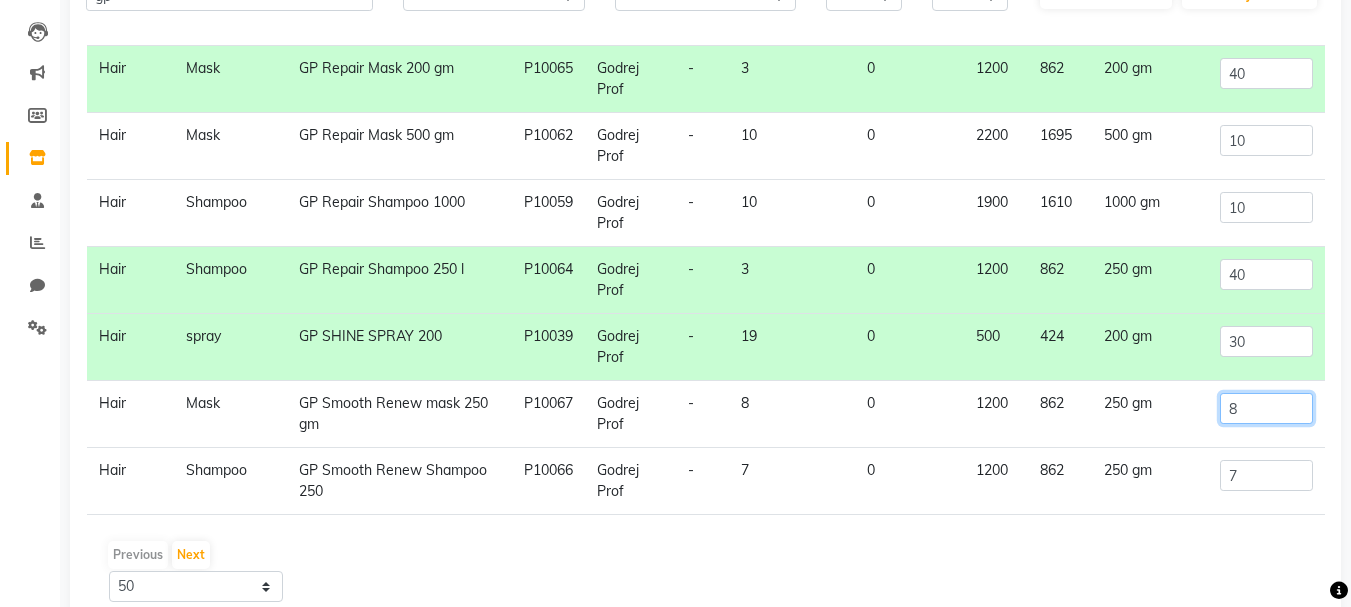 drag, startPoint x: 1238, startPoint y: 405, endPoint x: 1188, endPoint y: 406, distance: 50.01 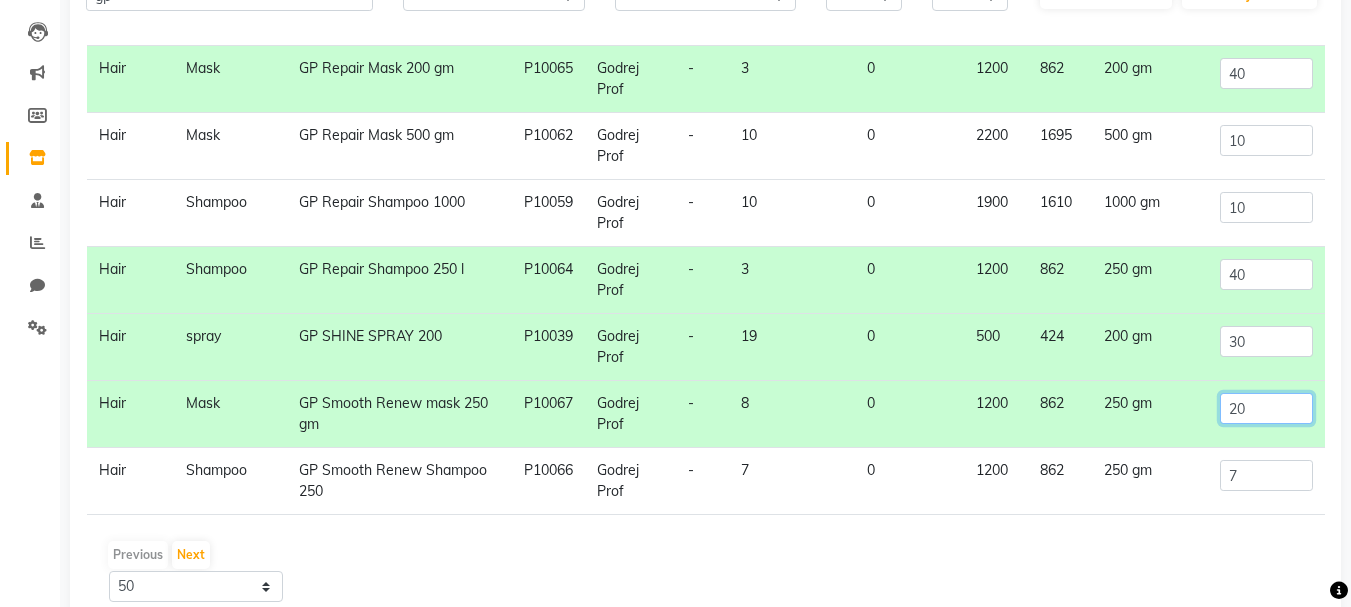 type on "20" 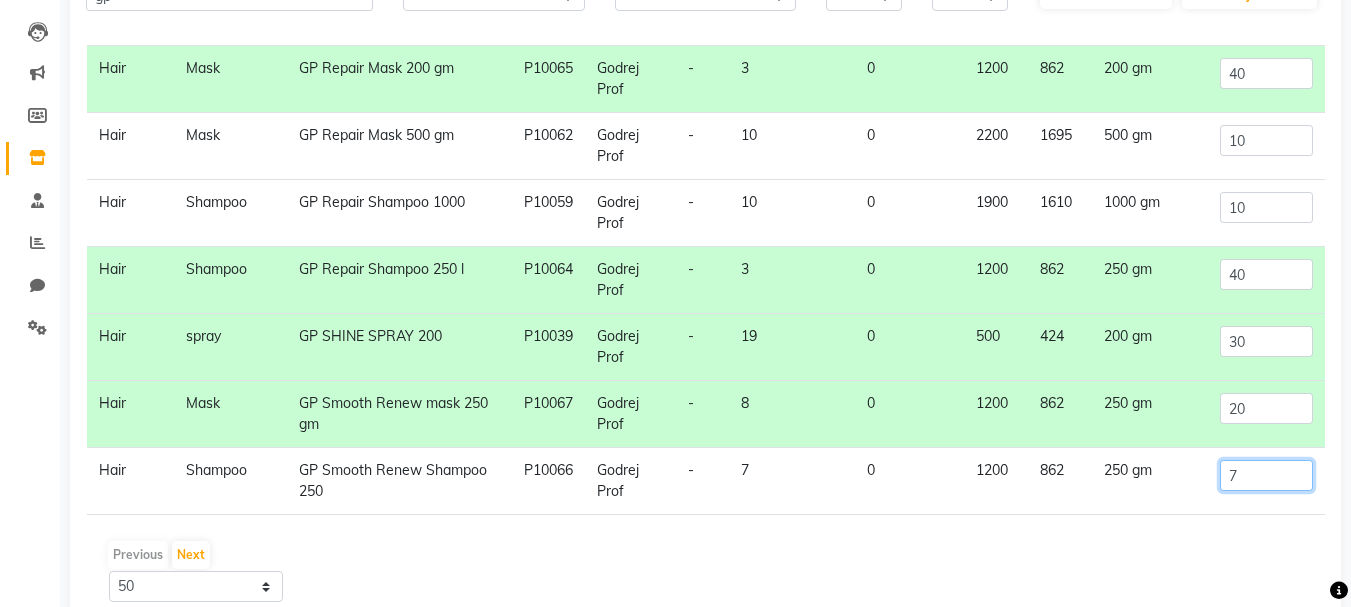 drag, startPoint x: 1249, startPoint y: 476, endPoint x: 1169, endPoint y: 467, distance: 80.50466 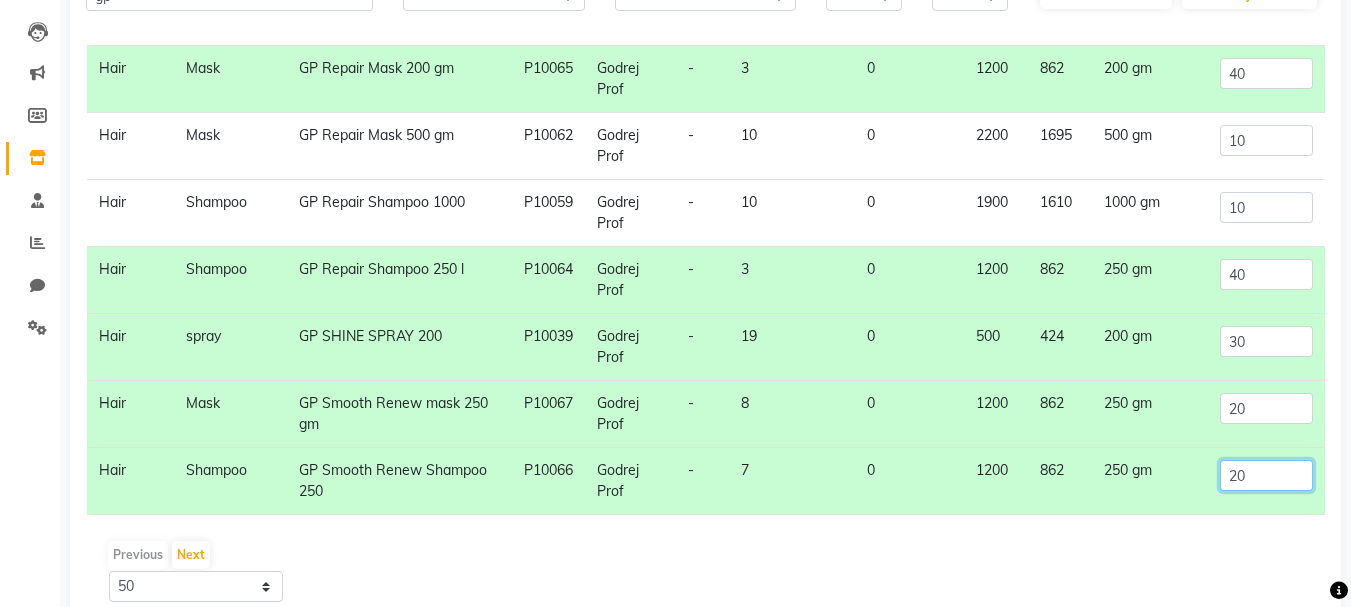 scroll, scrollTop: 287, scrollLeft: 0, axis: vertical 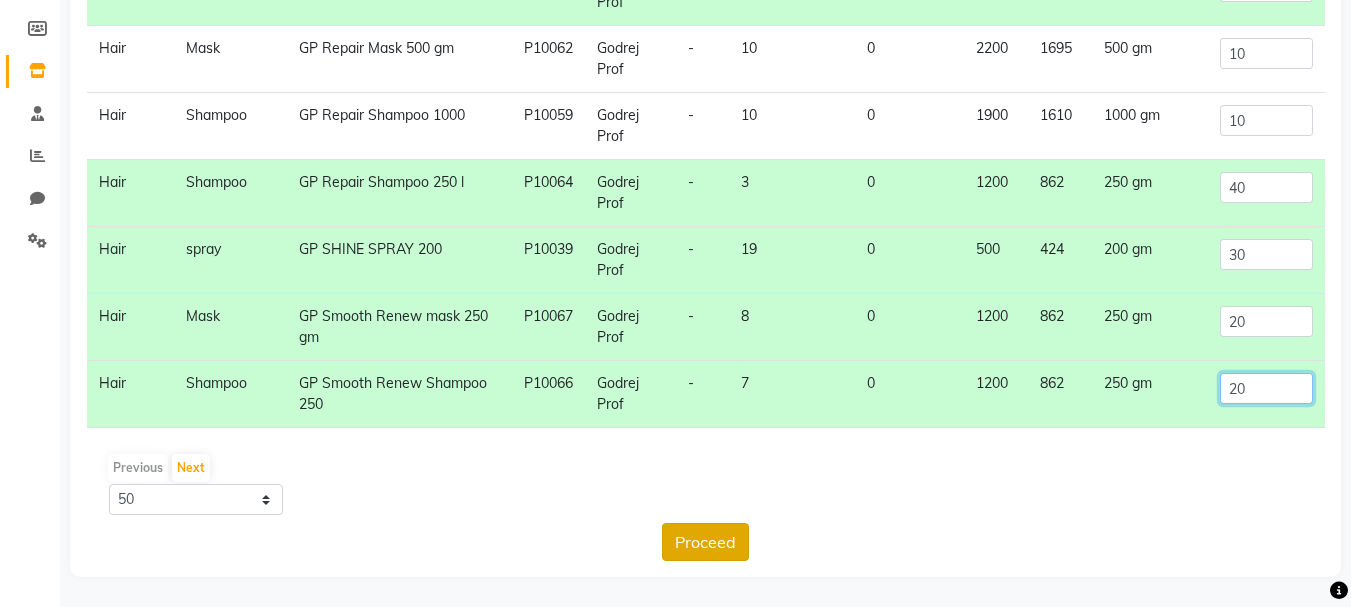 type on "20" 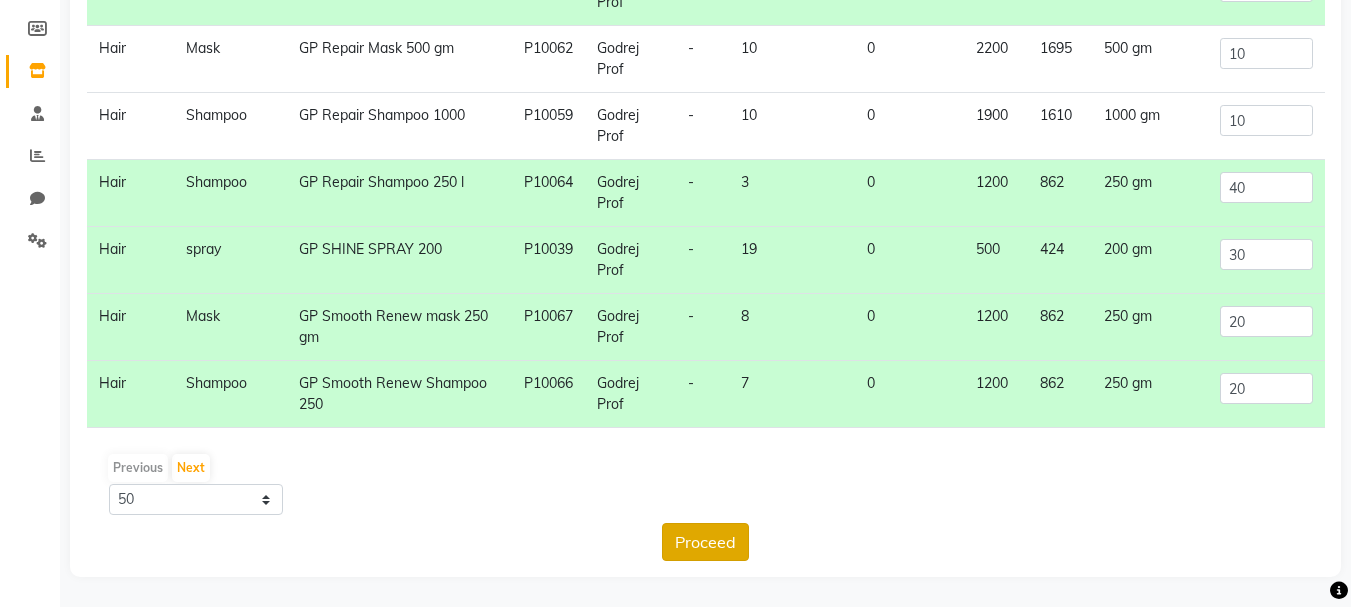 click on "Proceed" 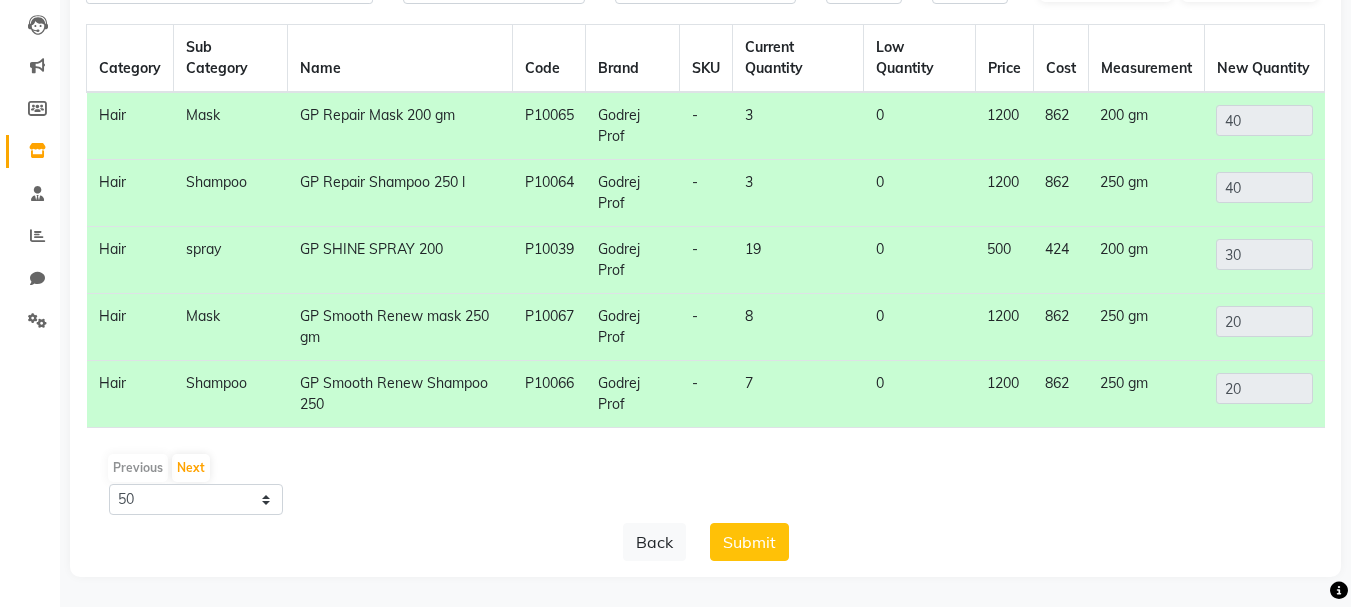 scroll, scrollTop: 207, scrollLeft: 0, axis: vertical 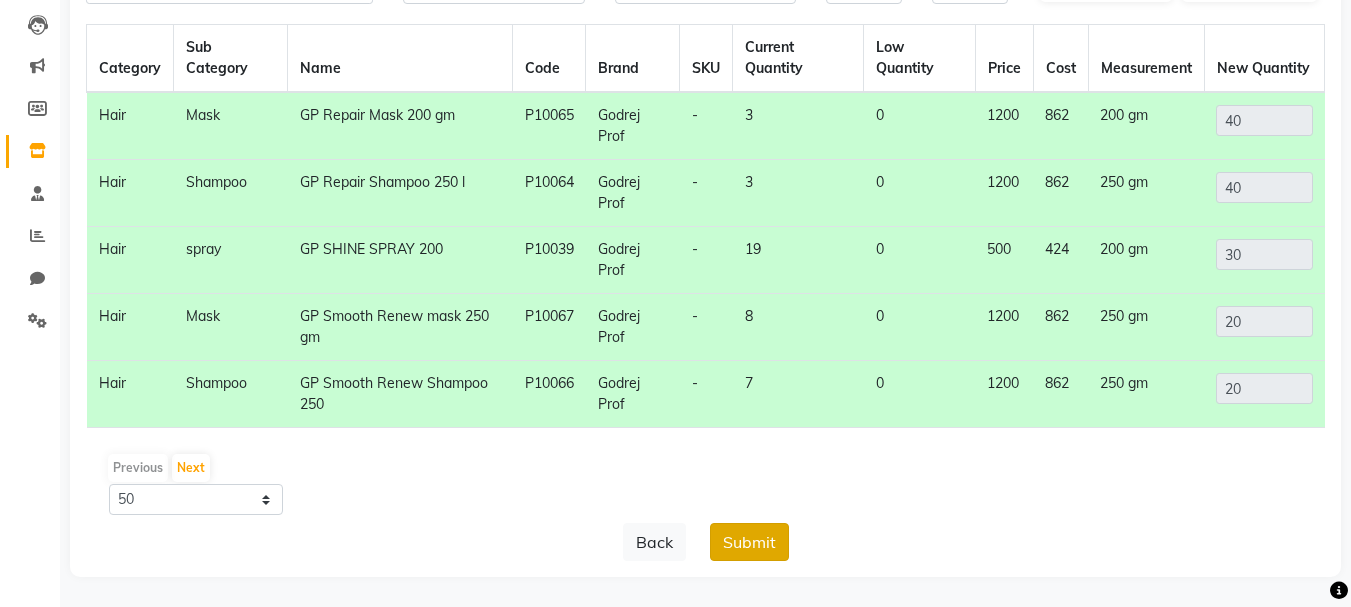 click on "Submit" 